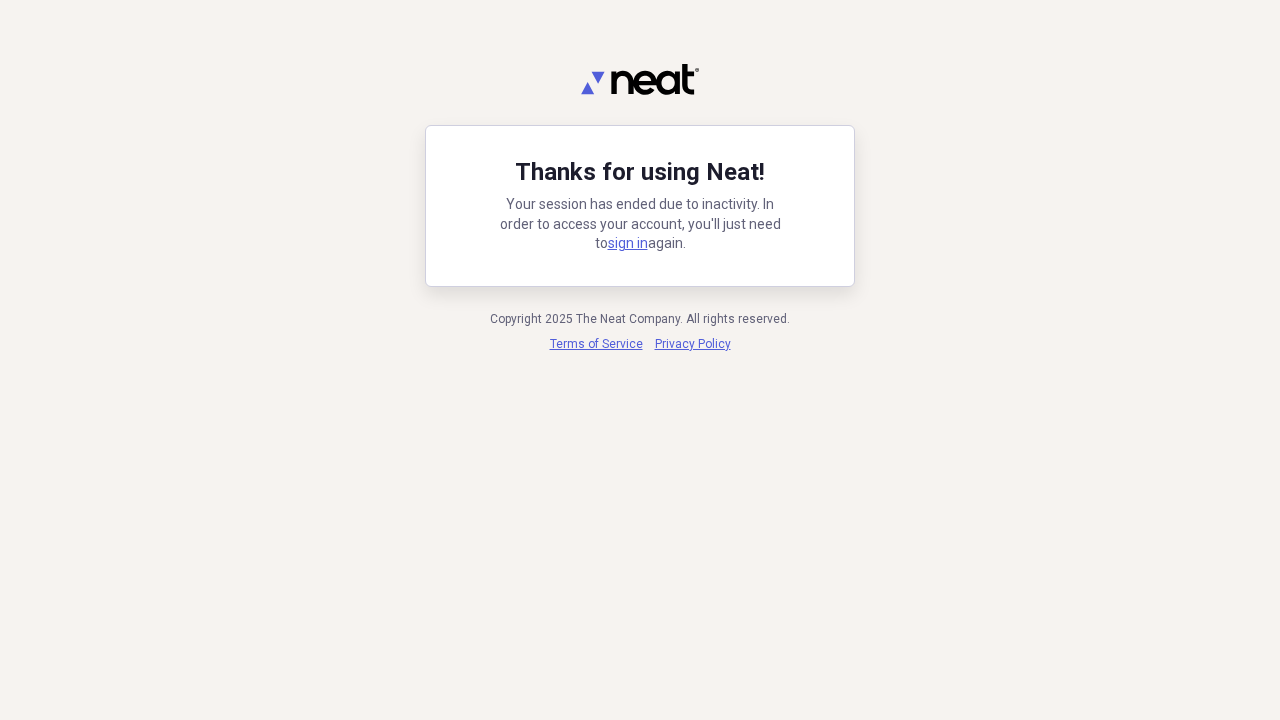 scroll, scrollTop: 0, scrollLeft: 0, axis: both 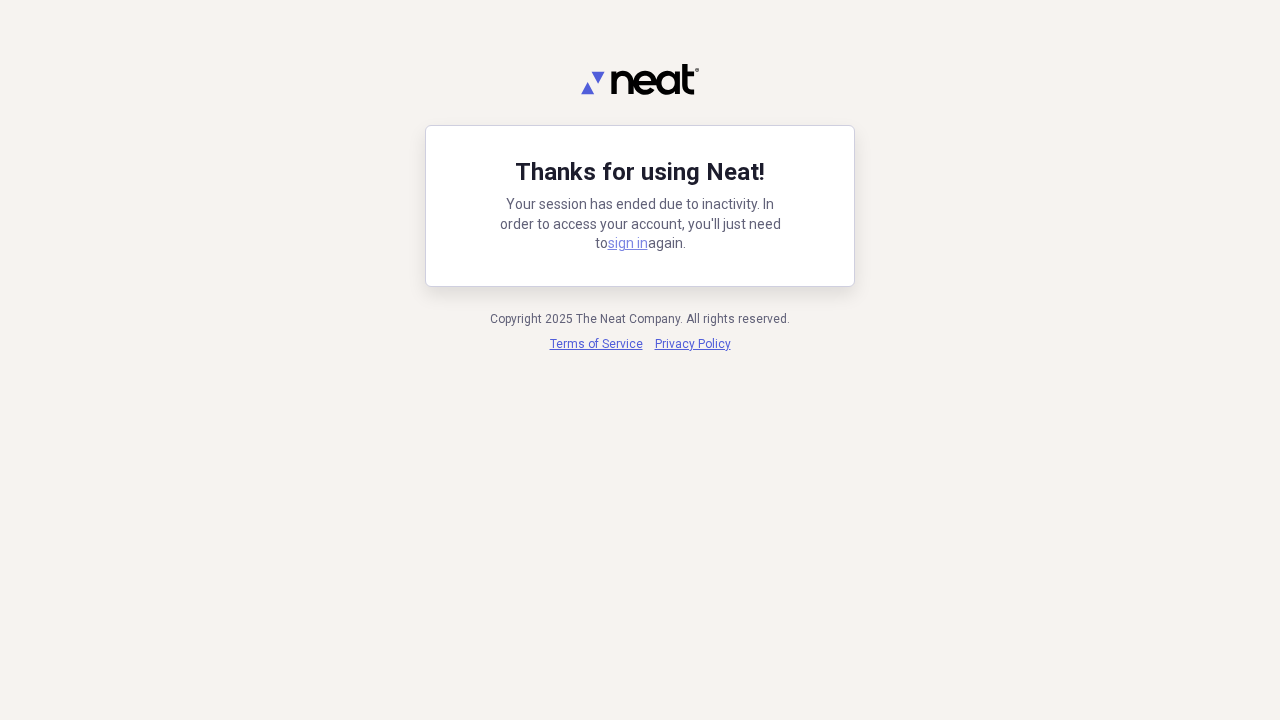 click on "sign in" at bounding box center (628, 243) 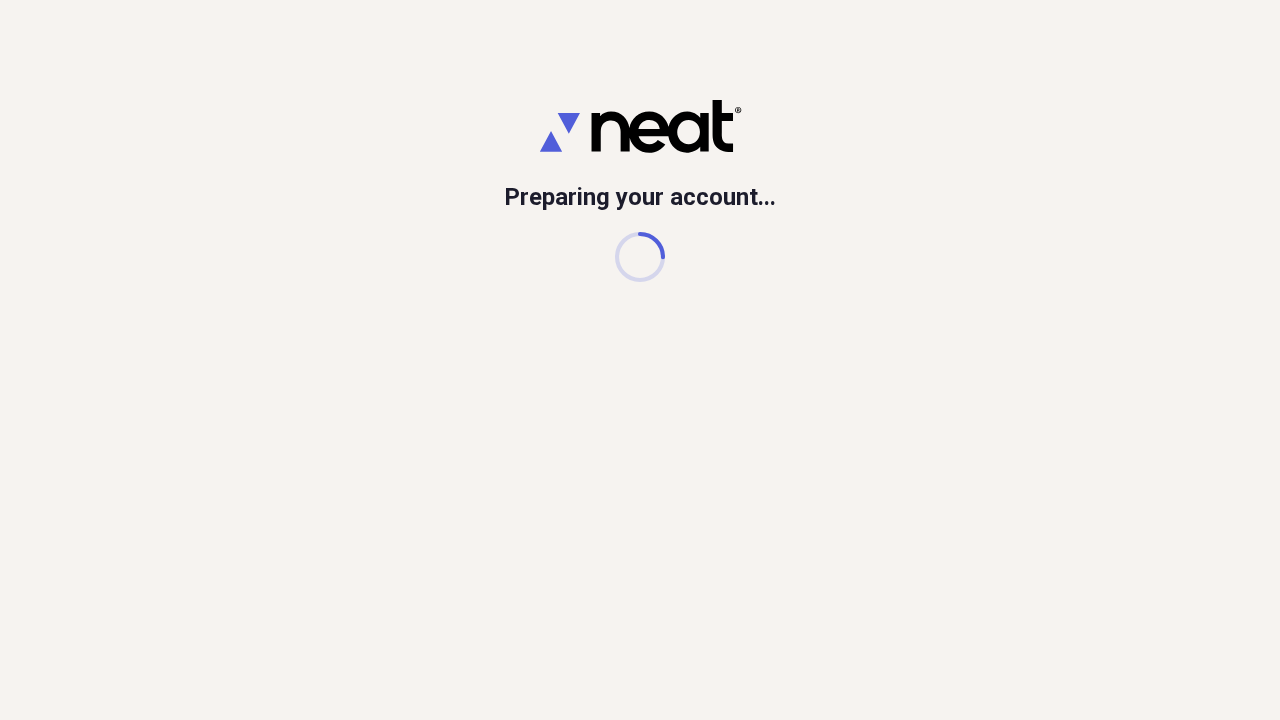 scroll, scrollTop: 0, scrollLeft: 0, axis: both 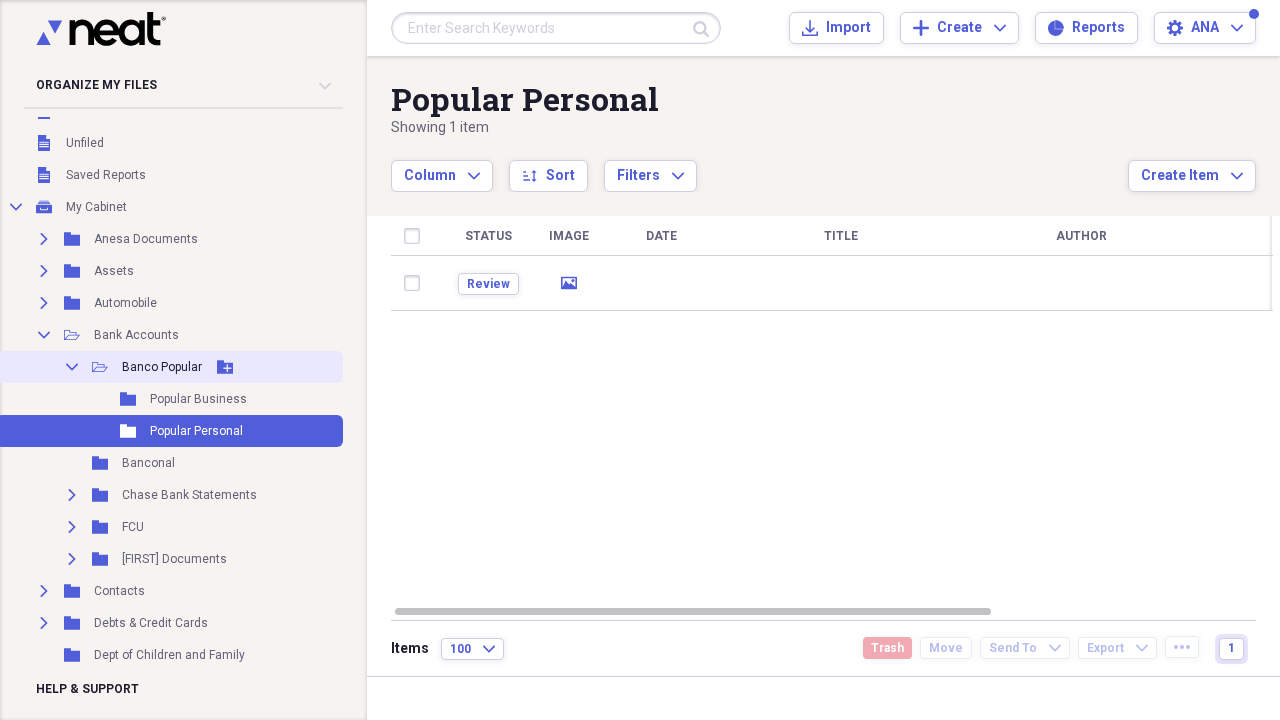 click 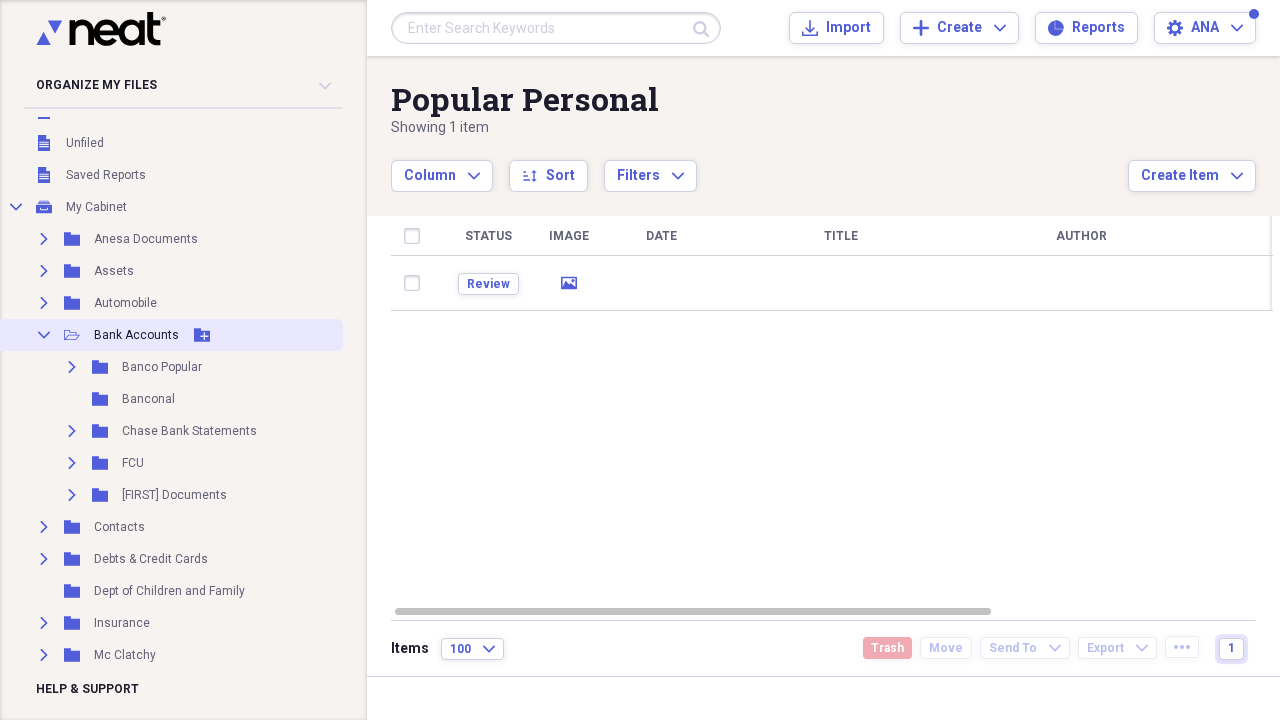 click on "Collapse" at bounding box center (44, 335) 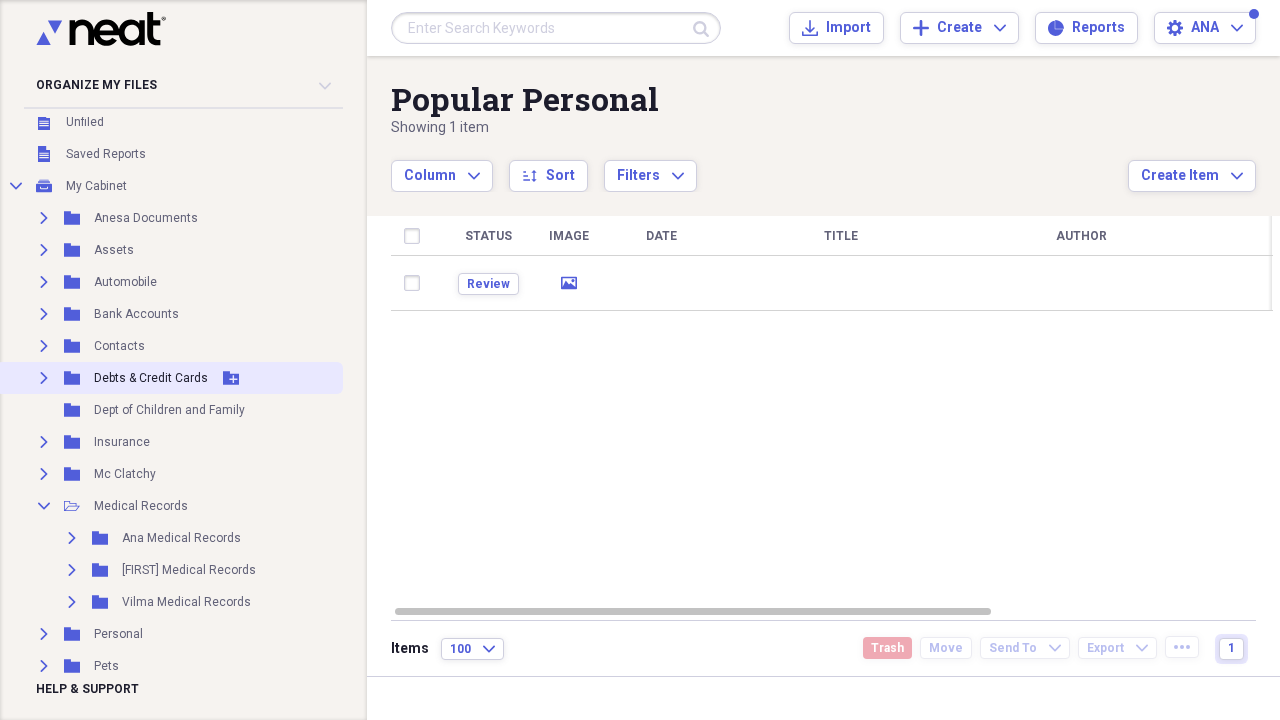 scroll, scrollTop: 79, scrollLeft: 0, axis: vertical 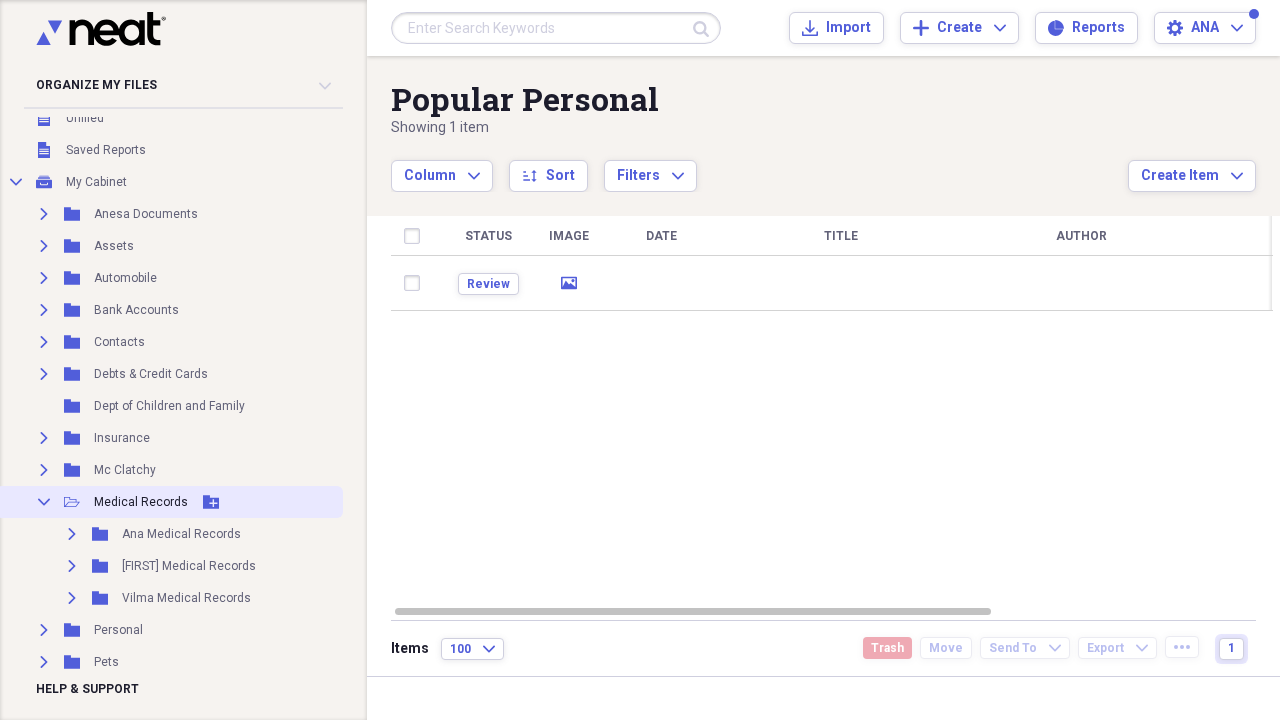 click on "Collapse" 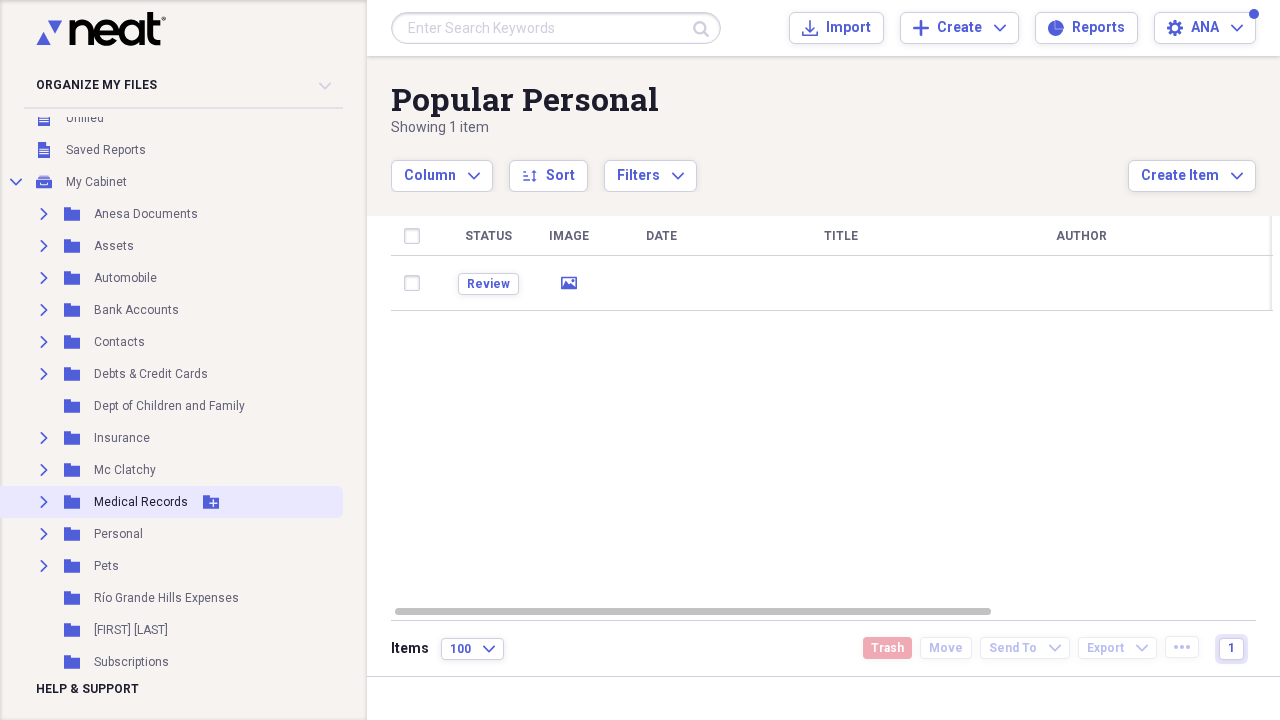 scroll, scrollTop: 100, scrollLeft: 0, axis: vertical 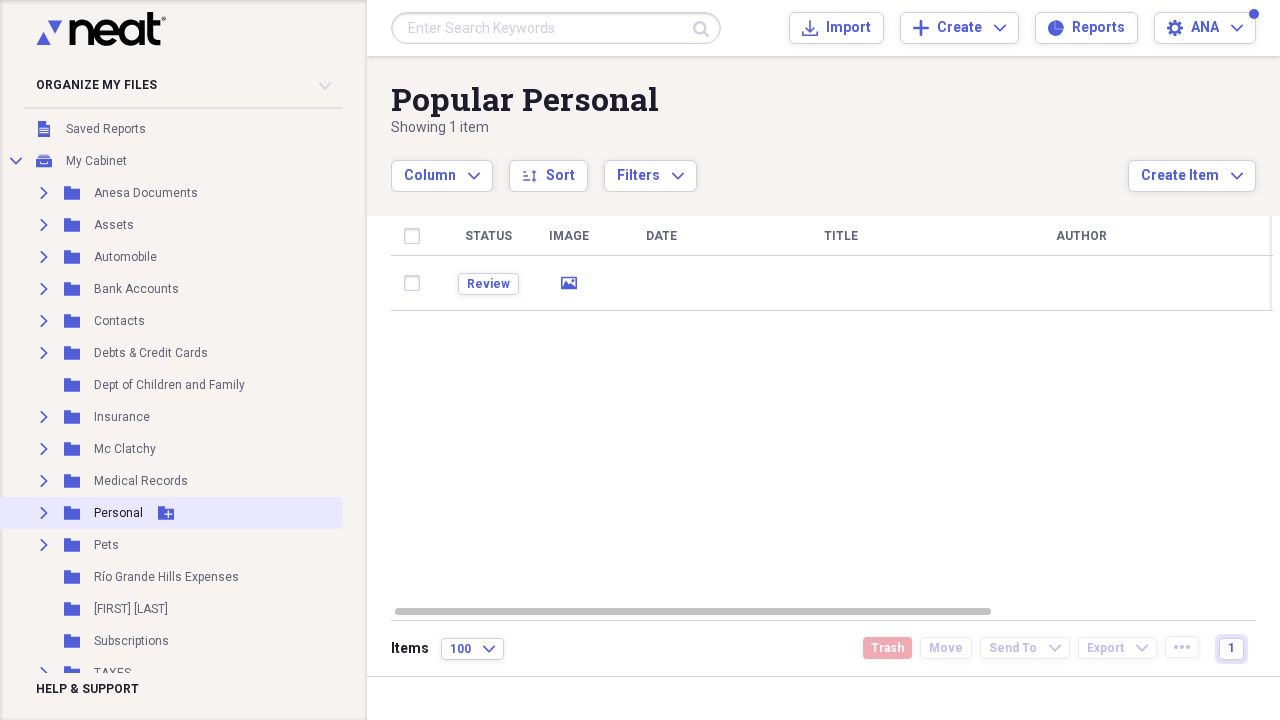 click on "Expand" 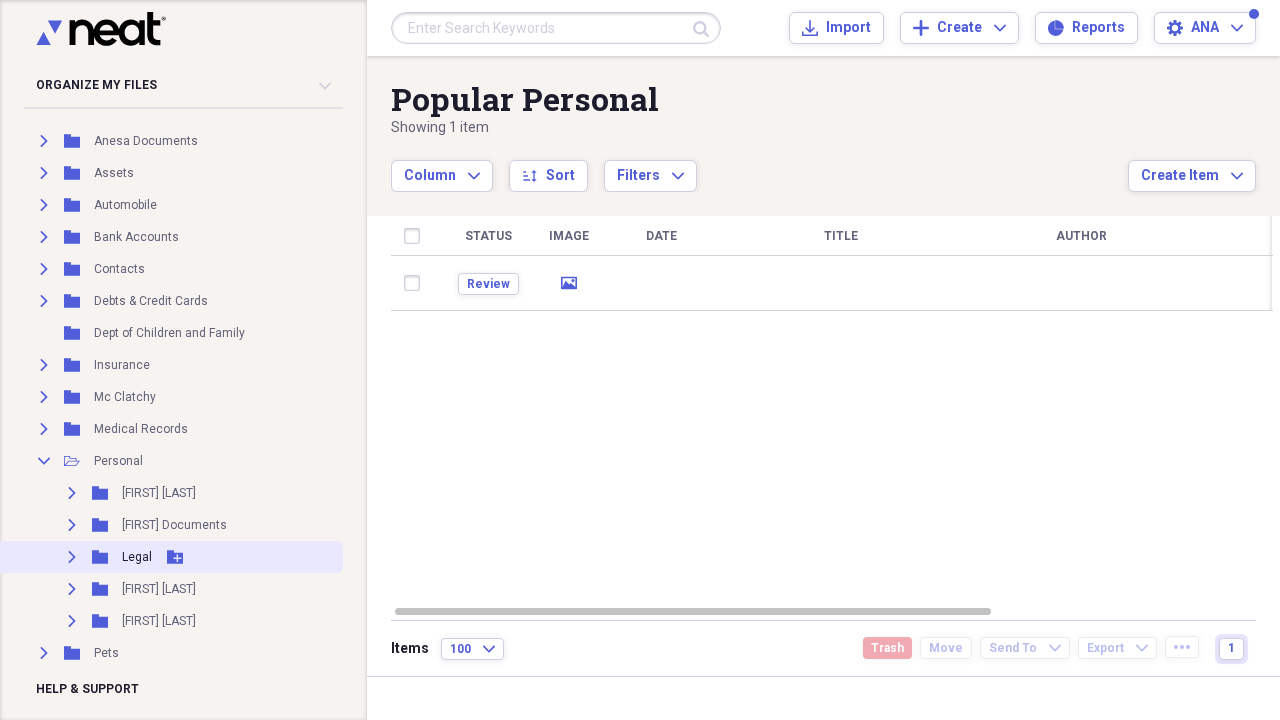 scroll, scrollTop: 190, scrollLeft: 0, axis: vertical 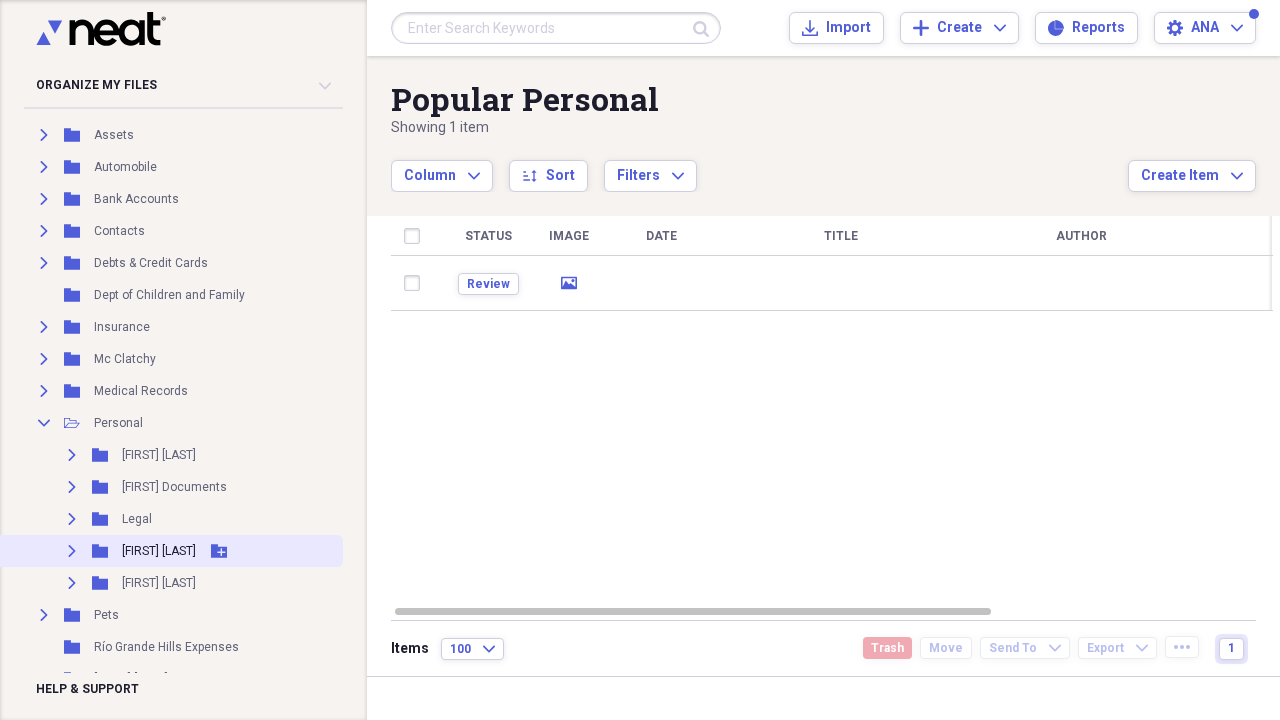 click 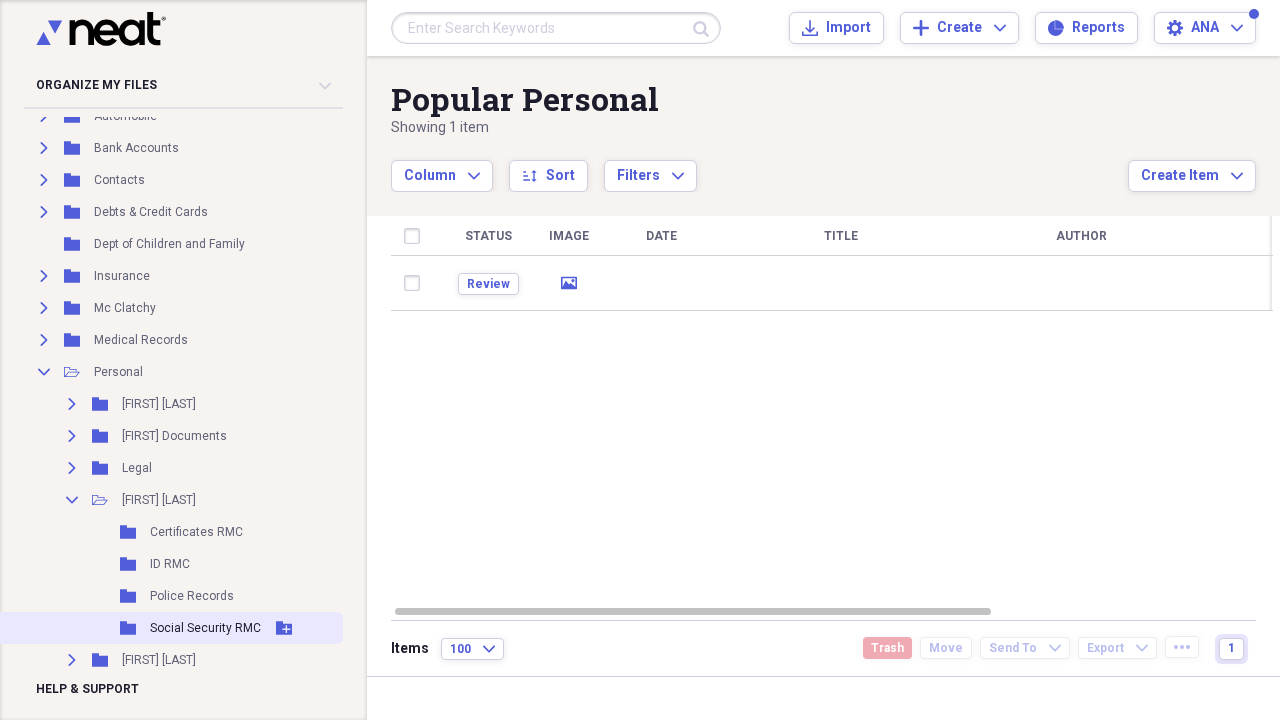 scroll, scrollTop: 315, scrollLeft: 0, axis: vertical 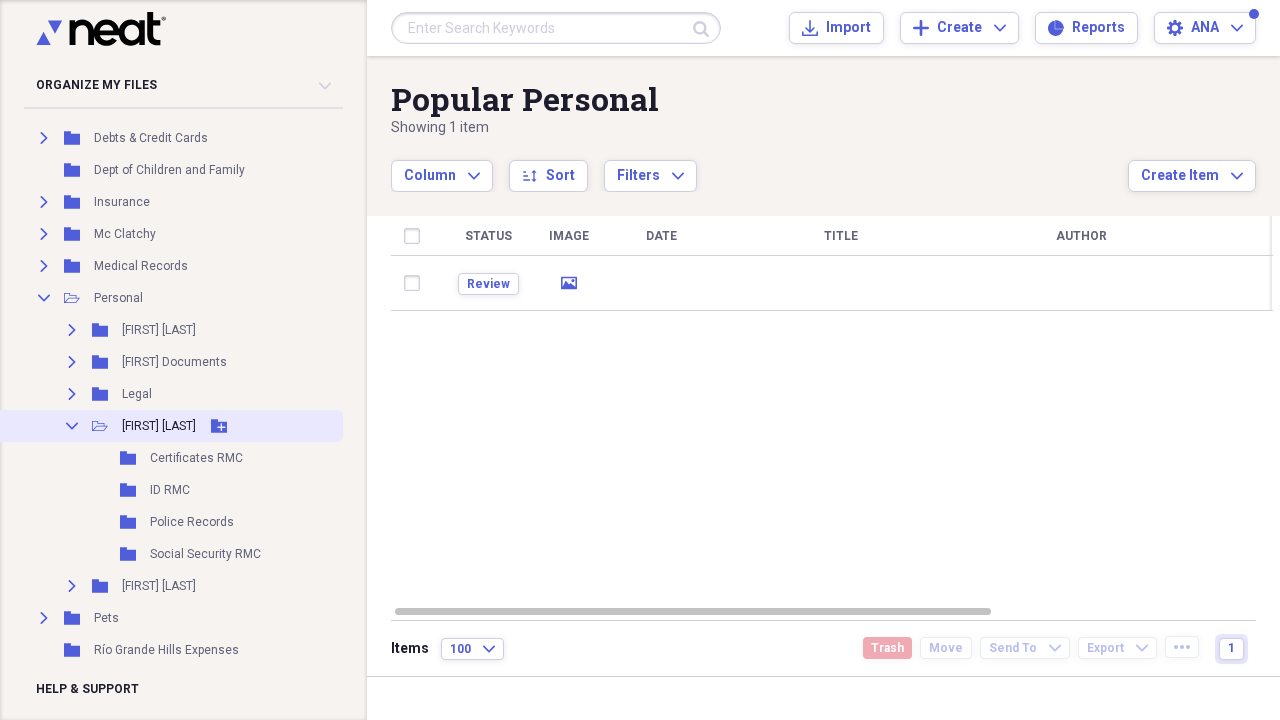 click on "Collapse" at bounding box center [72, 426] 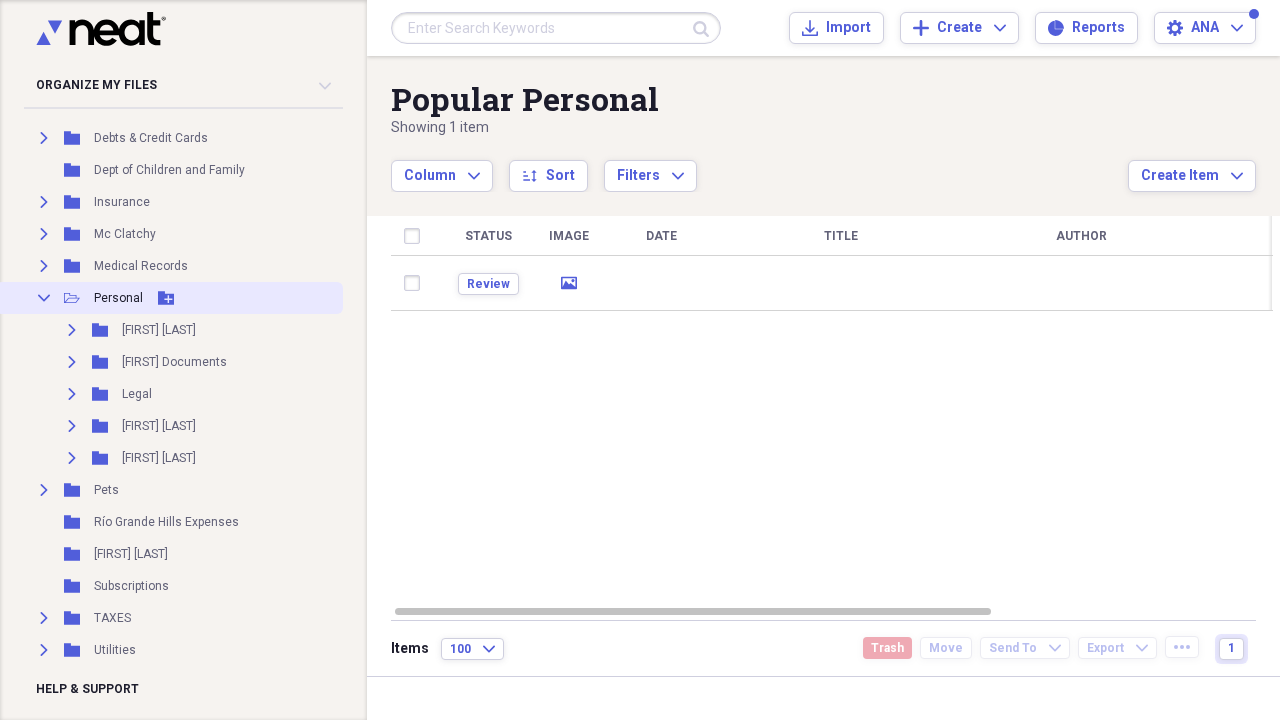 click on "Collapse" at bounding box center [44, 298] 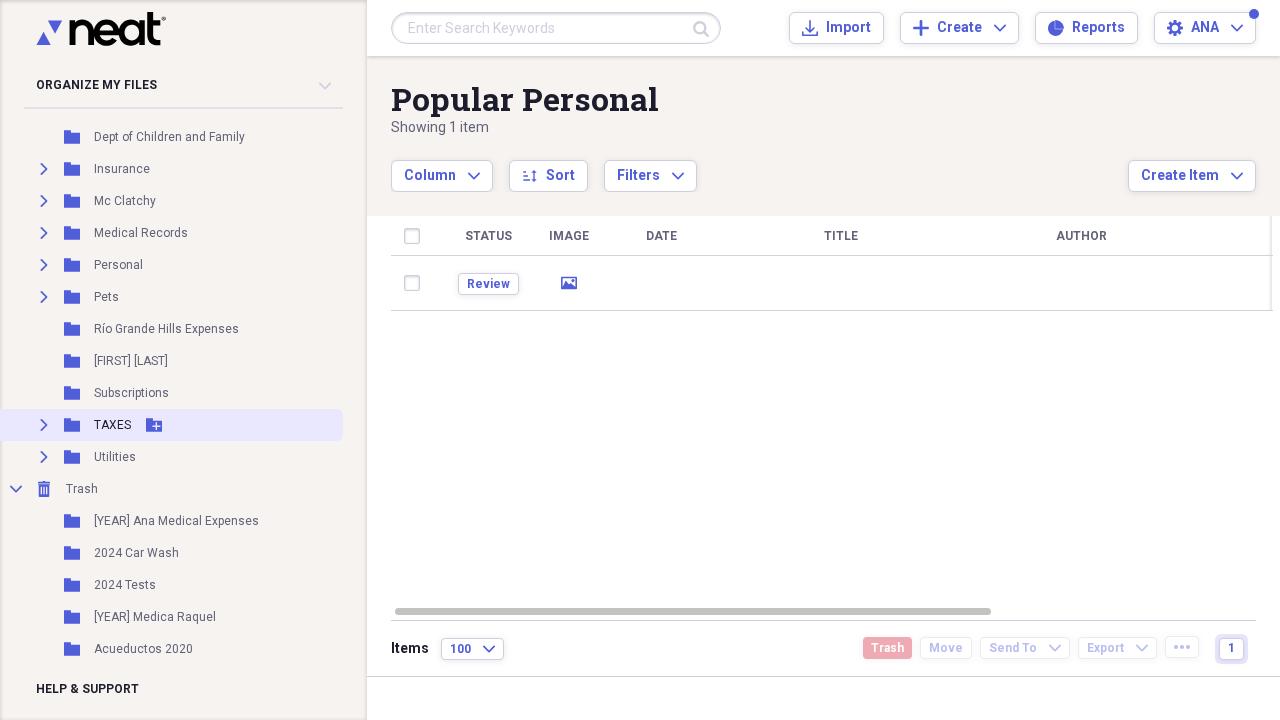 scroll, scrollTop: 352, scrollLeft: 0, axis: vertical 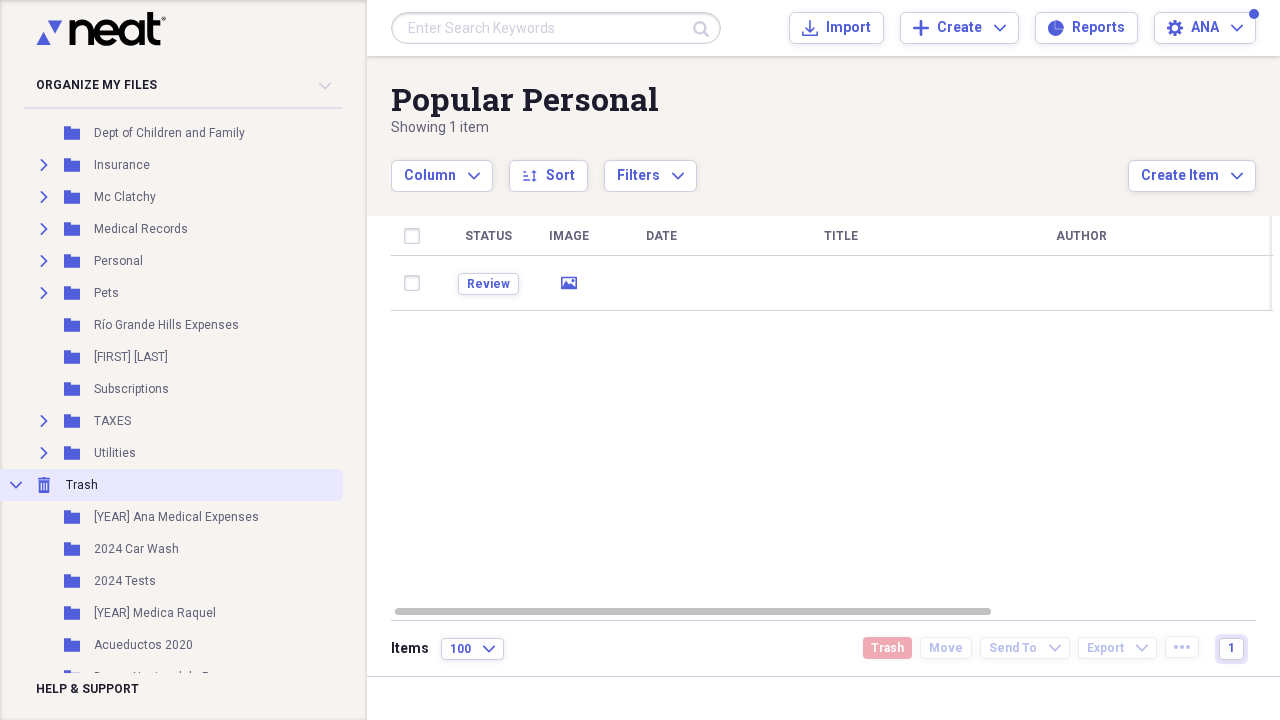 click on "Collapse" at bounding box center [16, 485] 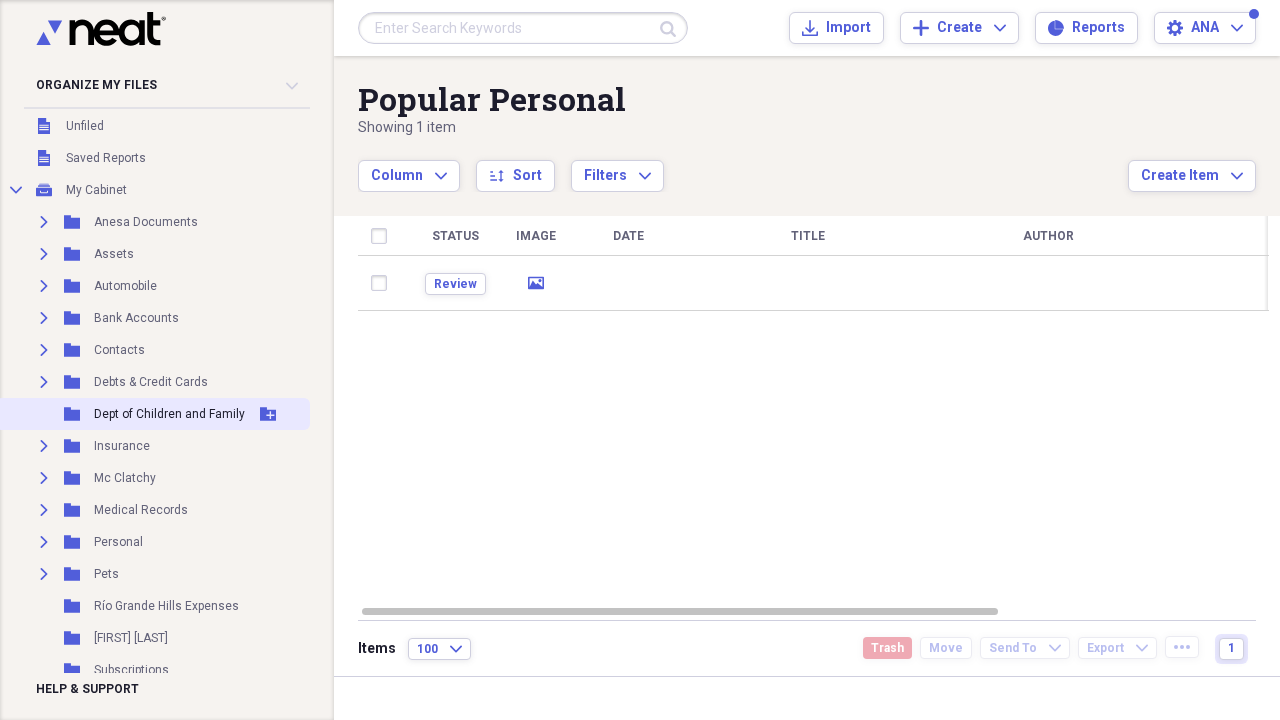 scroll, scrollTop: 172, scrollLeft: 0, axis: vertical 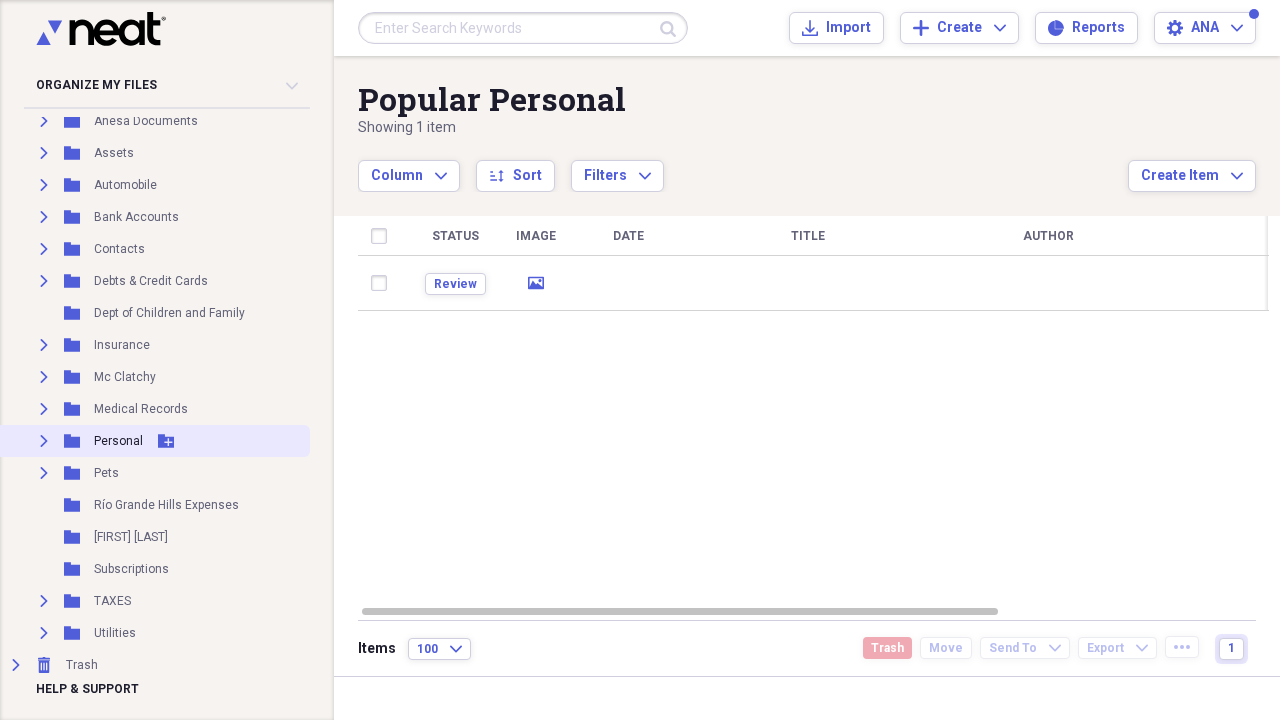 click 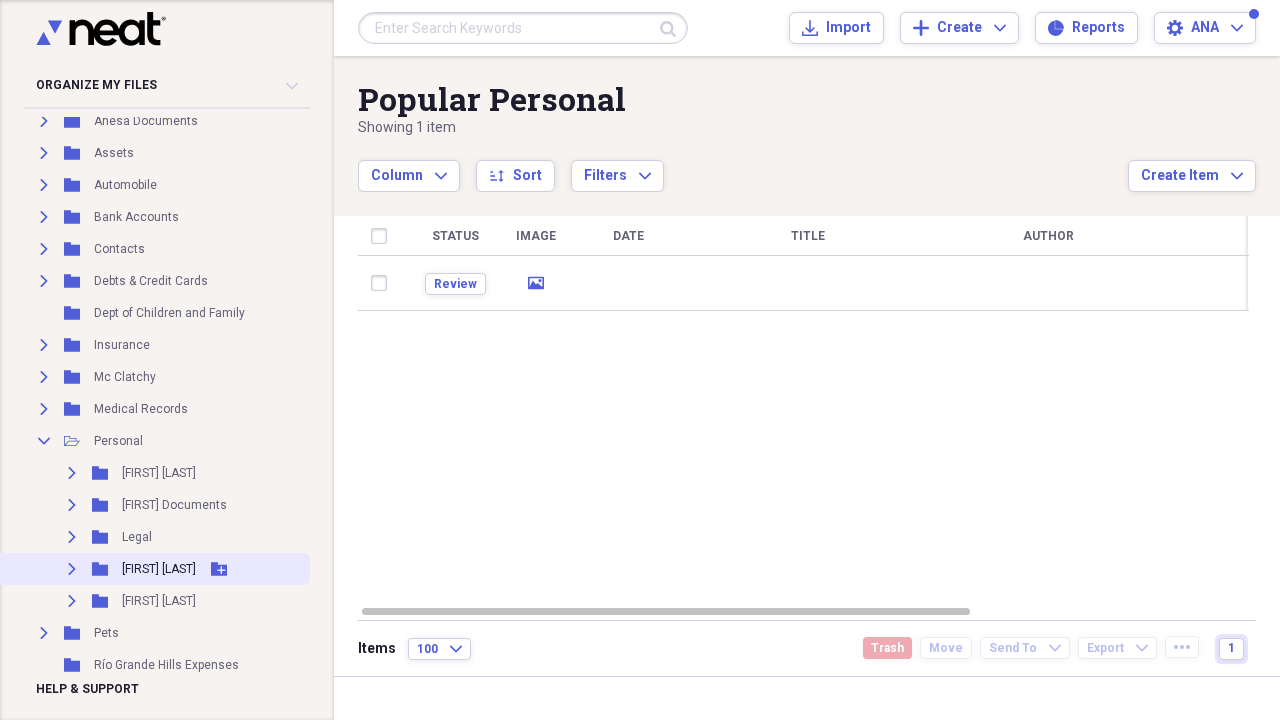 click on "Expand" at bounding box center [72, 569] 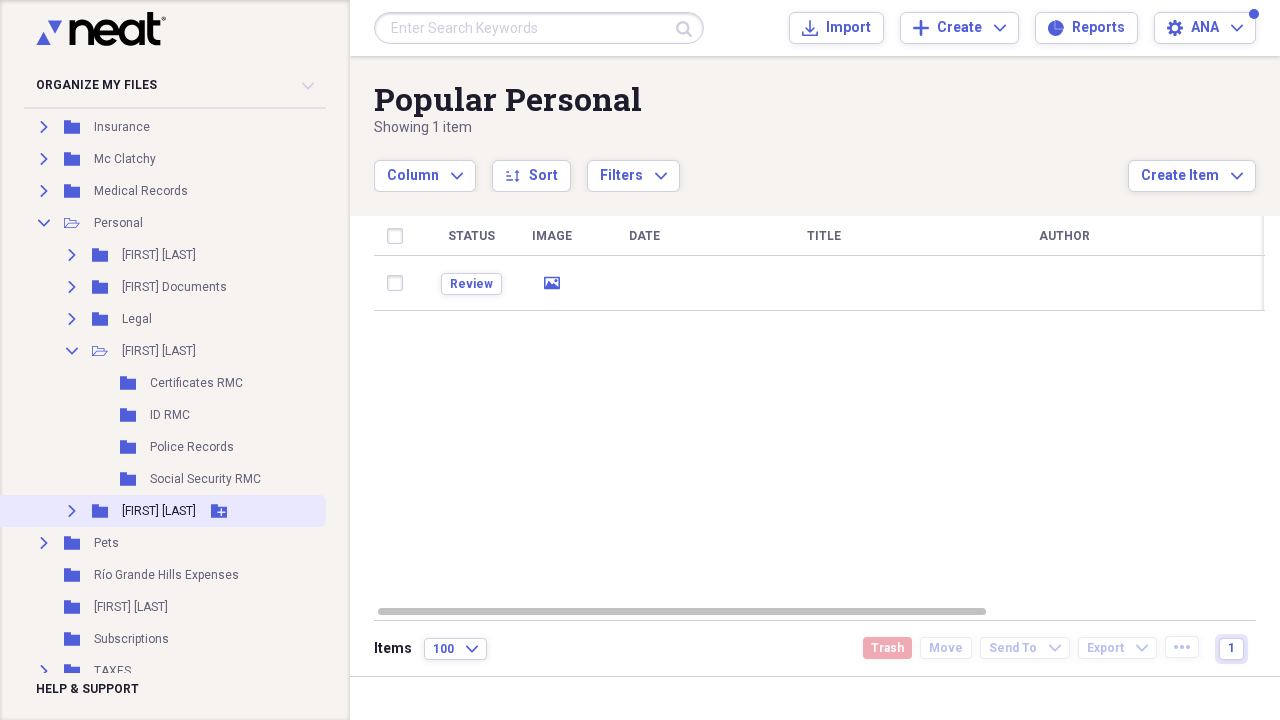 scroll, scrollTop: 425, scrollLeft: 0, axis: vertical 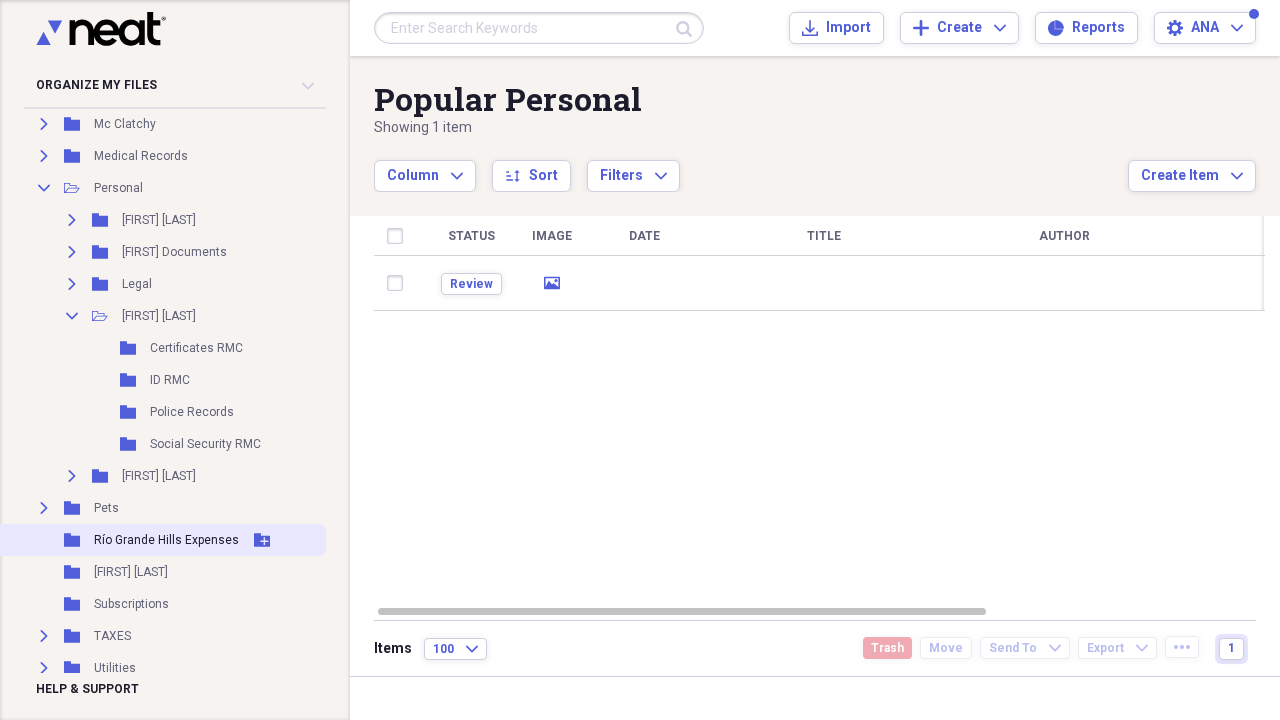 click on "Río Grande Hills Expenses" at bounding box center [166, 540] 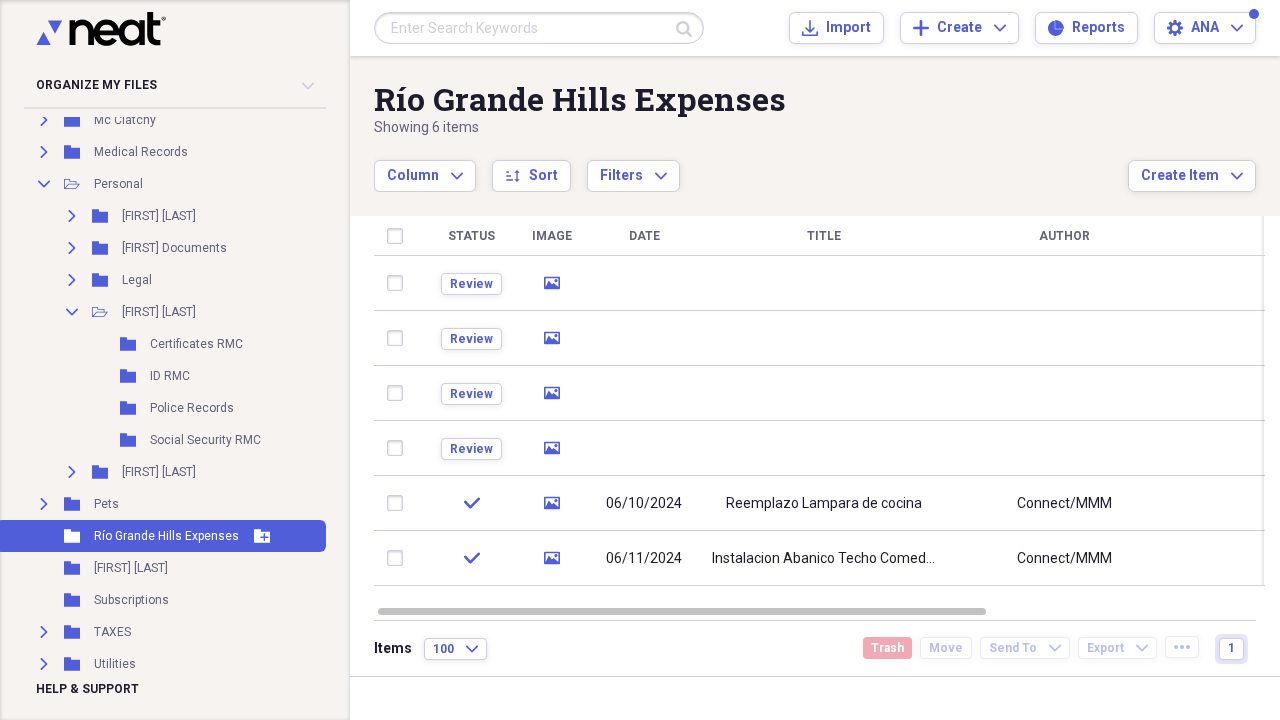 scroll, scrollTop: 441, scrollLeft: 0, axis: vertical 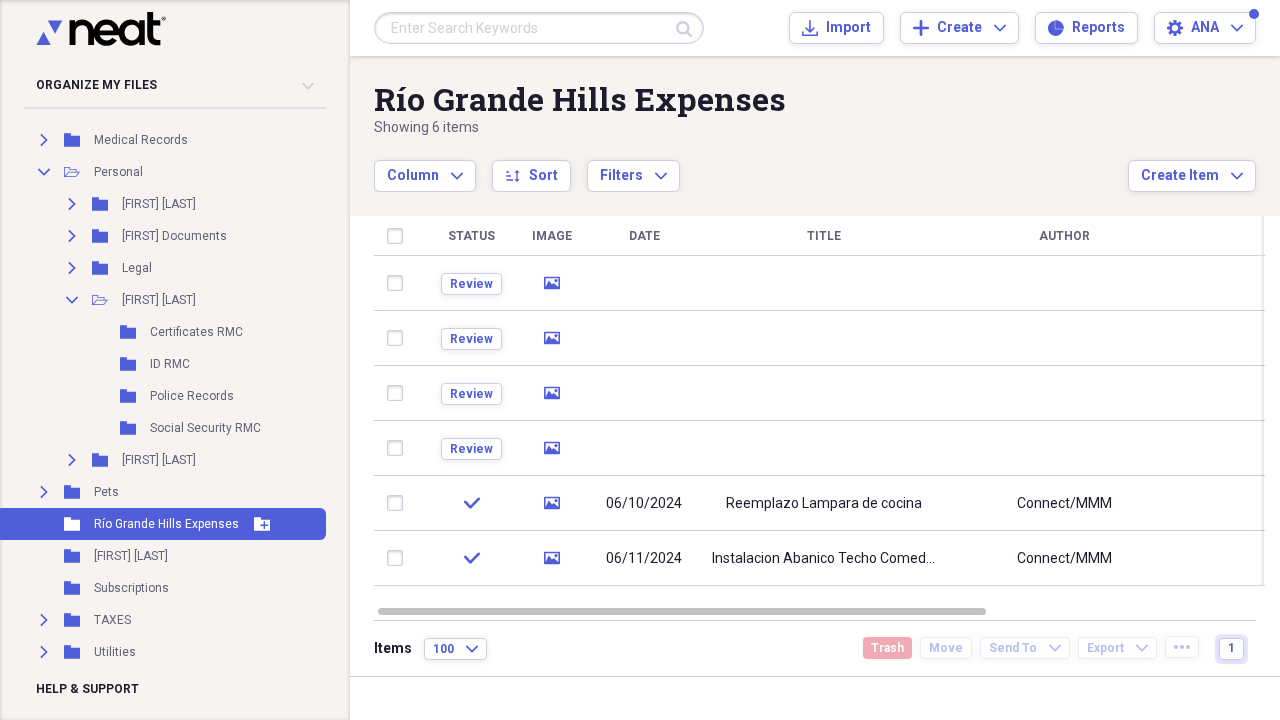 click 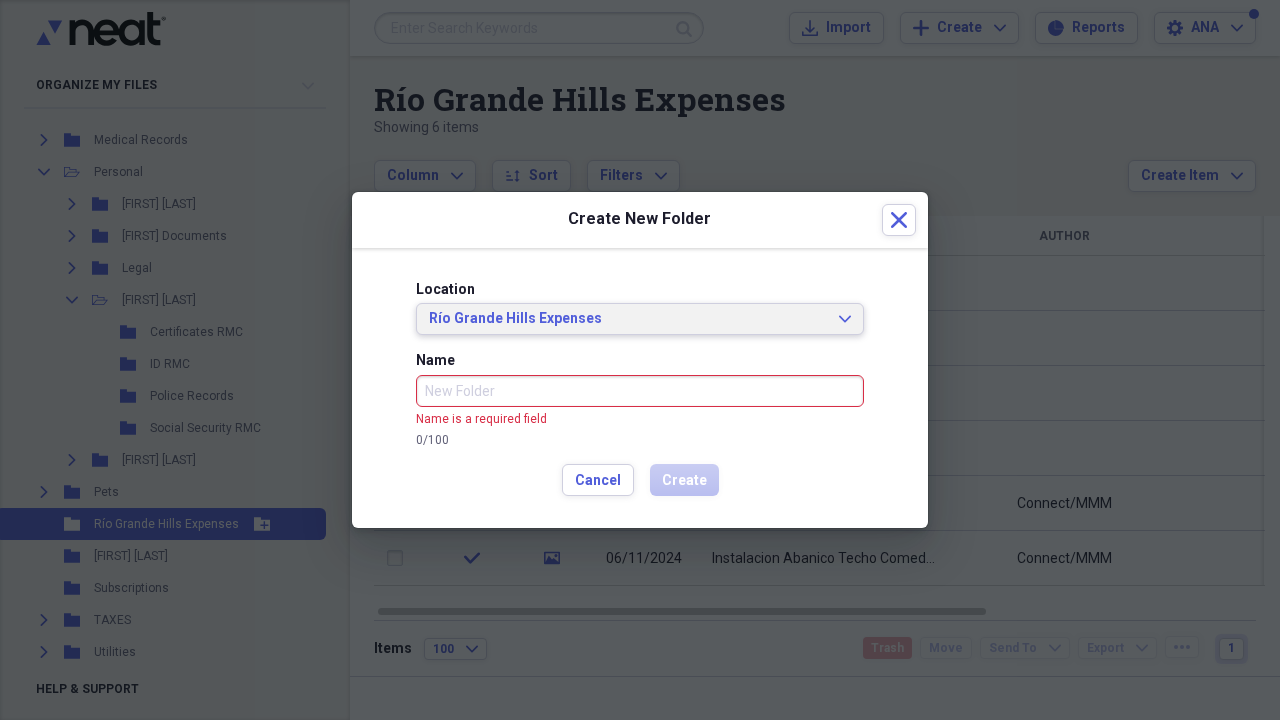 click on "Río Grande Hills Expenses Expand" at bounding box center [640, 319] 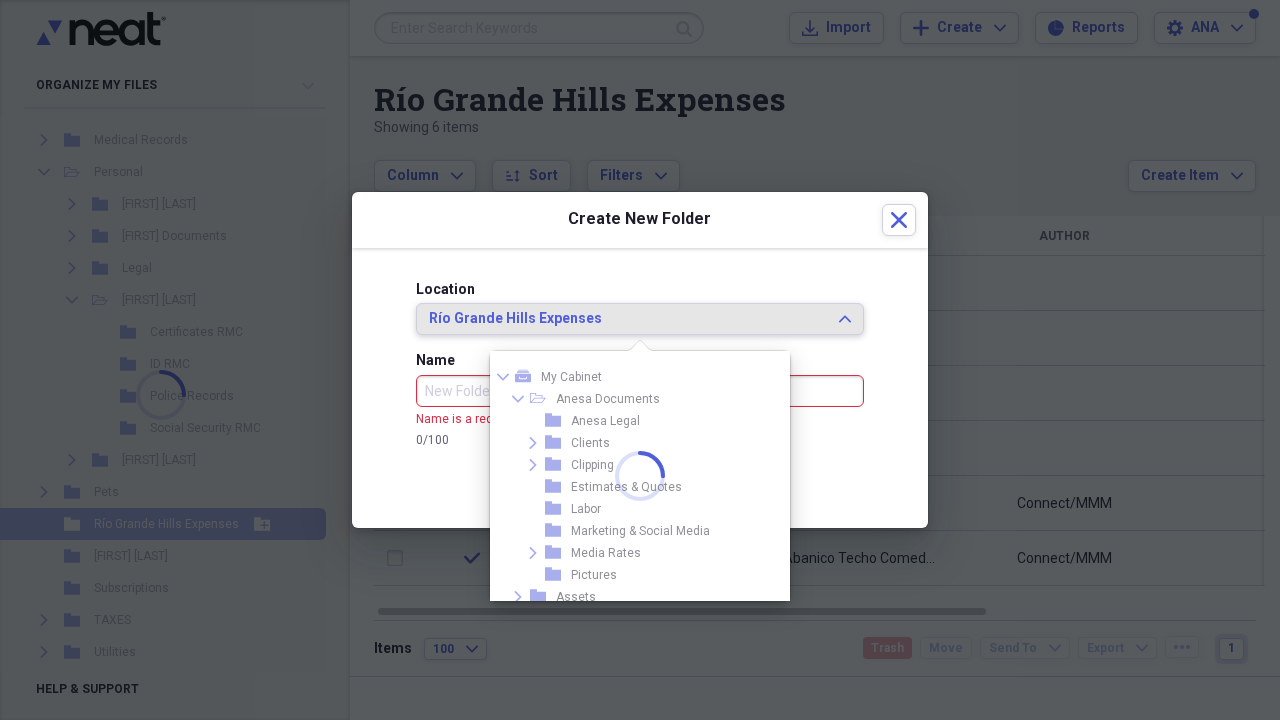 scroll, scrollTop: 381, scrollLeft: 0, axis: vertical 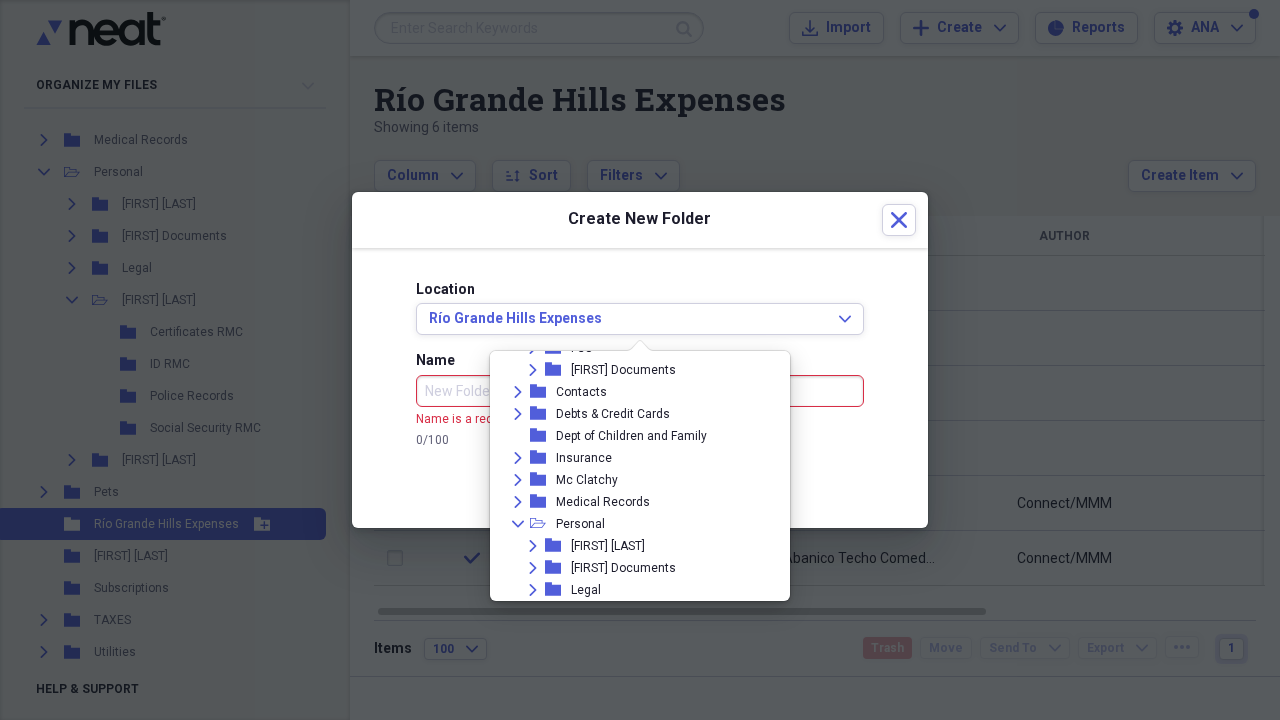 click on "Location Río Grande Hills Expenses Expand Name Name is a required field 0 / 100 Cancel Create" at bounding box center [640, 388] 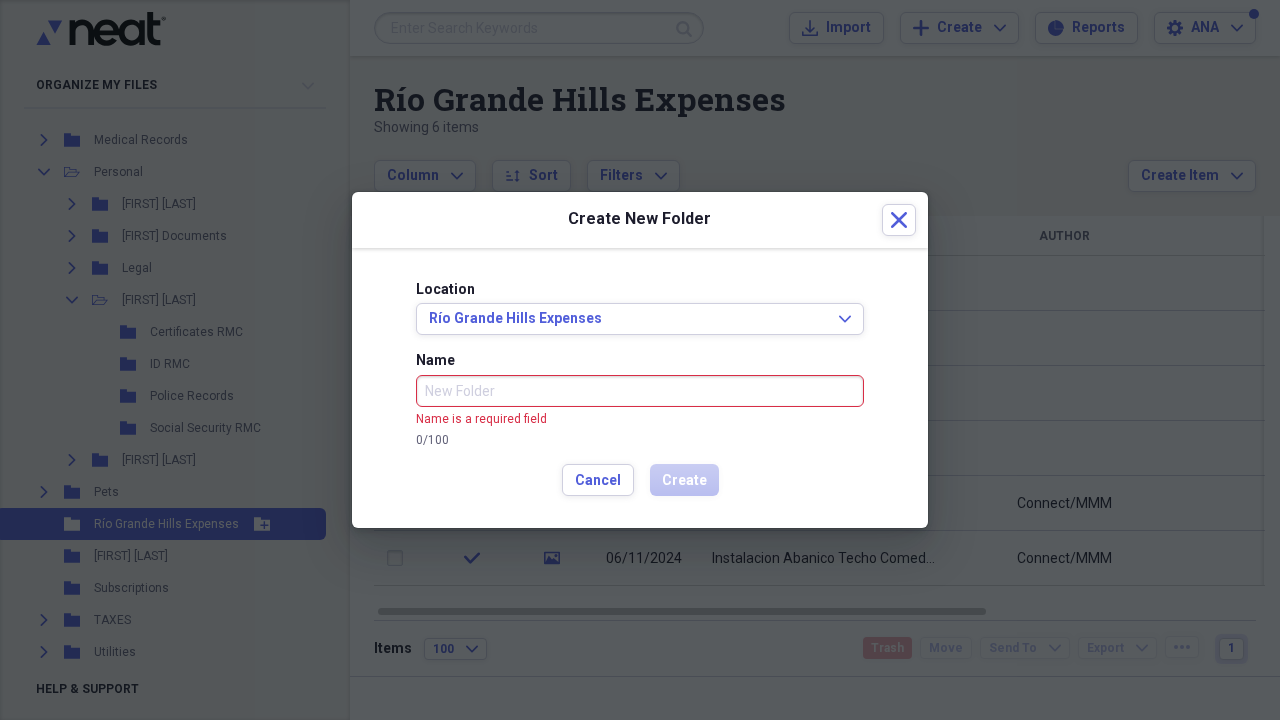 click on "Name" at bounding box center (640, 391) 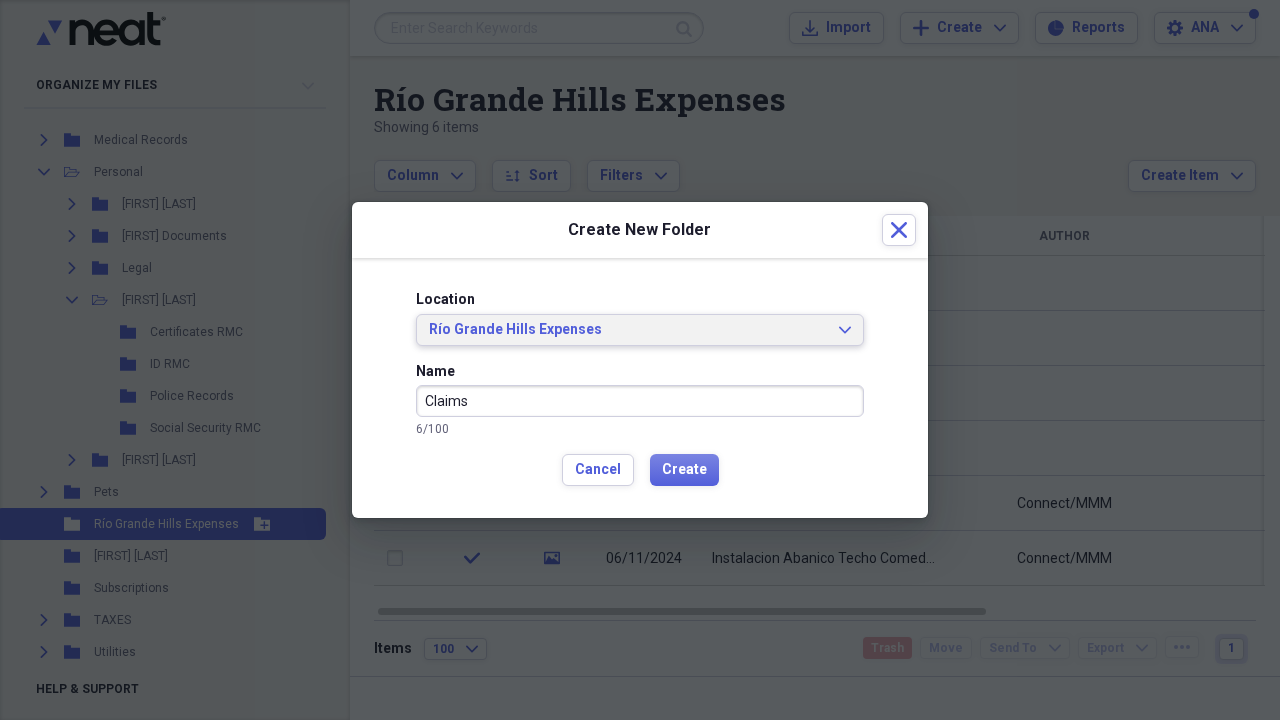 type on "Claims" 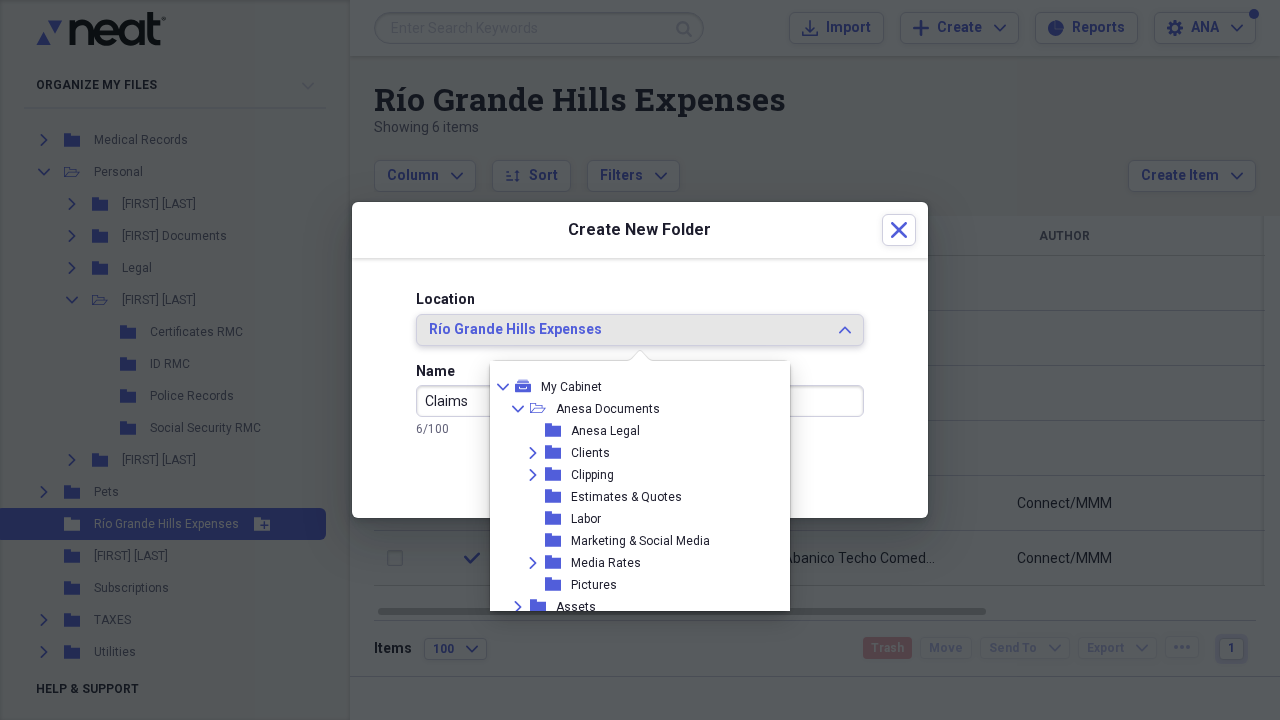 scroll, scrollTop: 781, scrollLeft: 0, axis: vertical 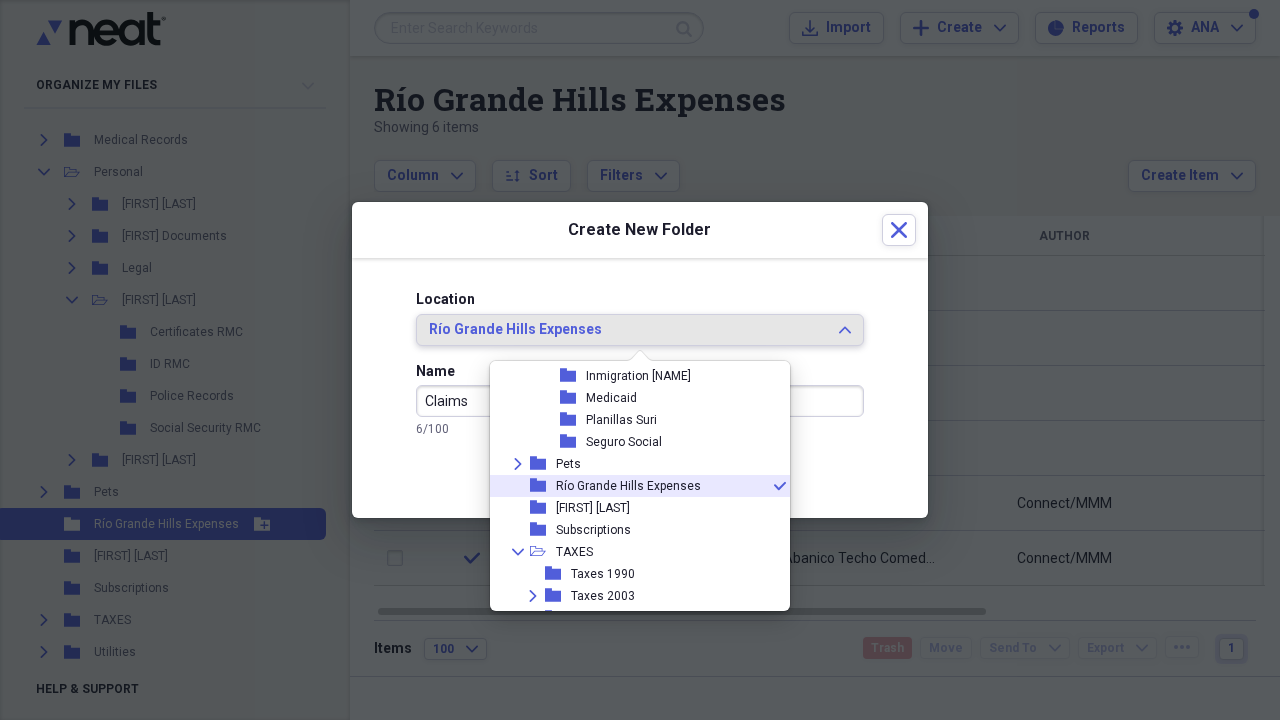 click on "Río Grande Hills Expenses" at bounding box center (628, 330) 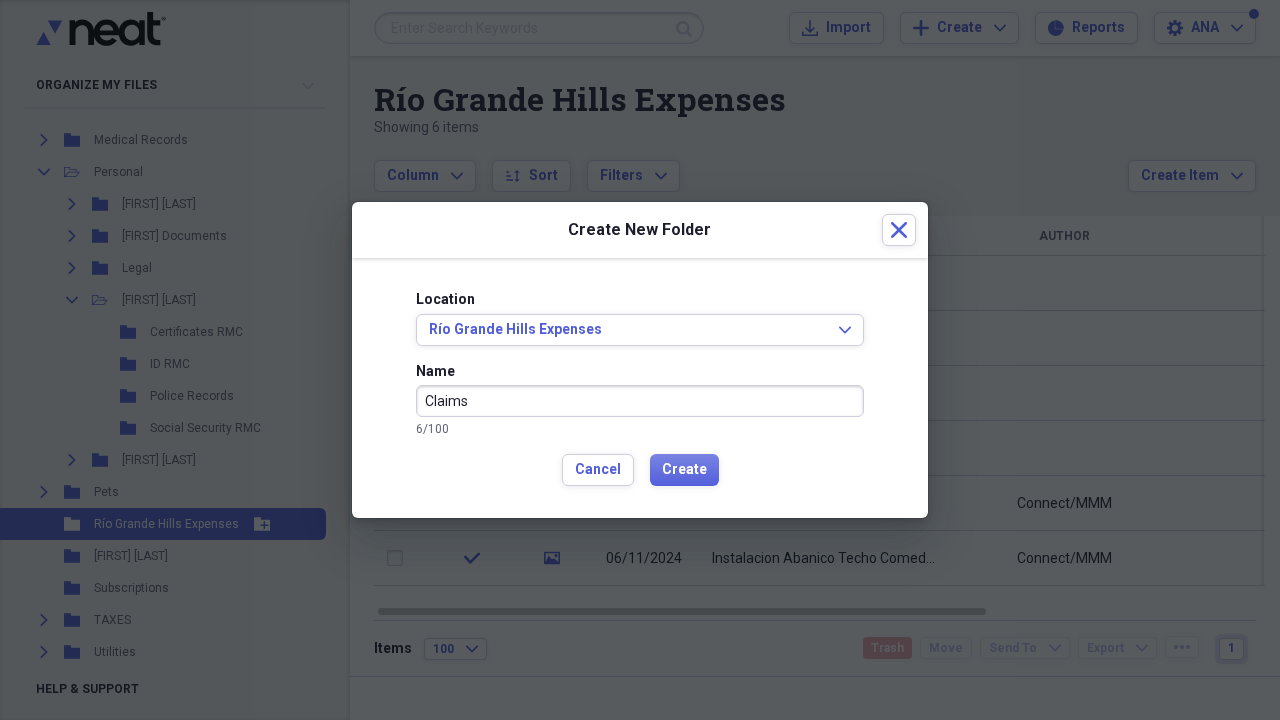 click on "Claims" at bounding box center (640, 401) 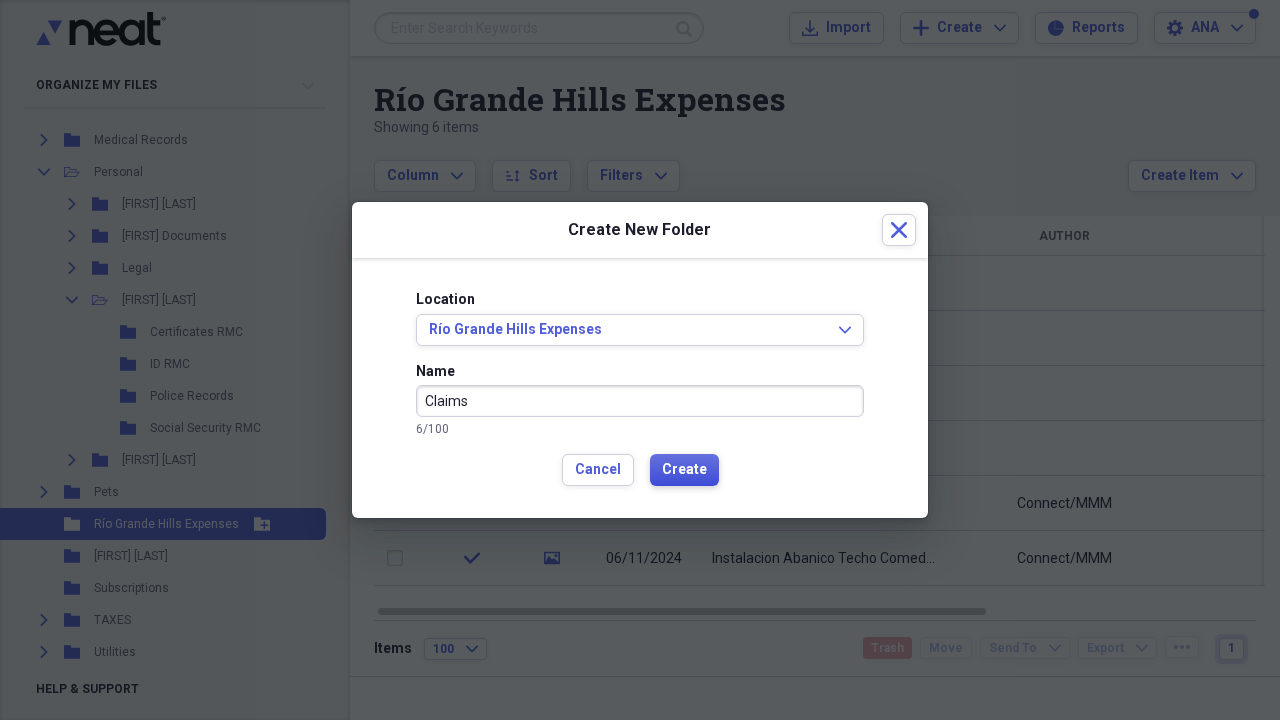 click on "Create" at bounding box center (684, 470) 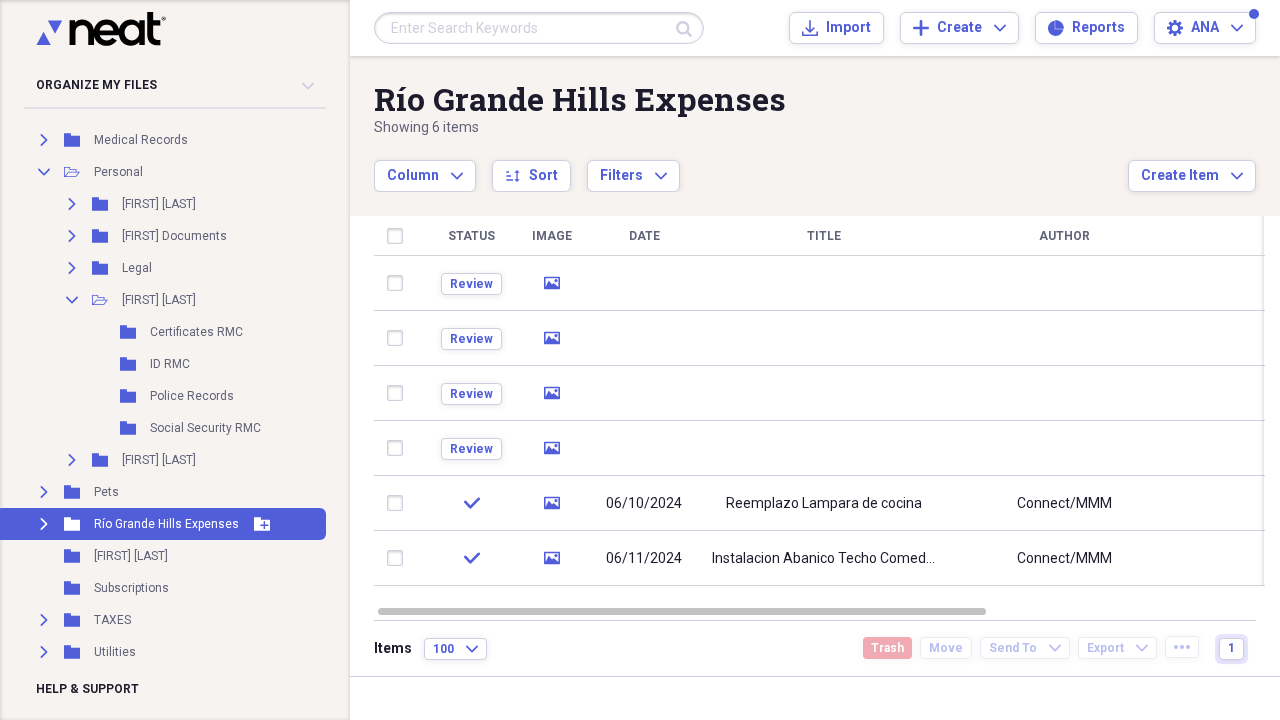 click on "Expand" 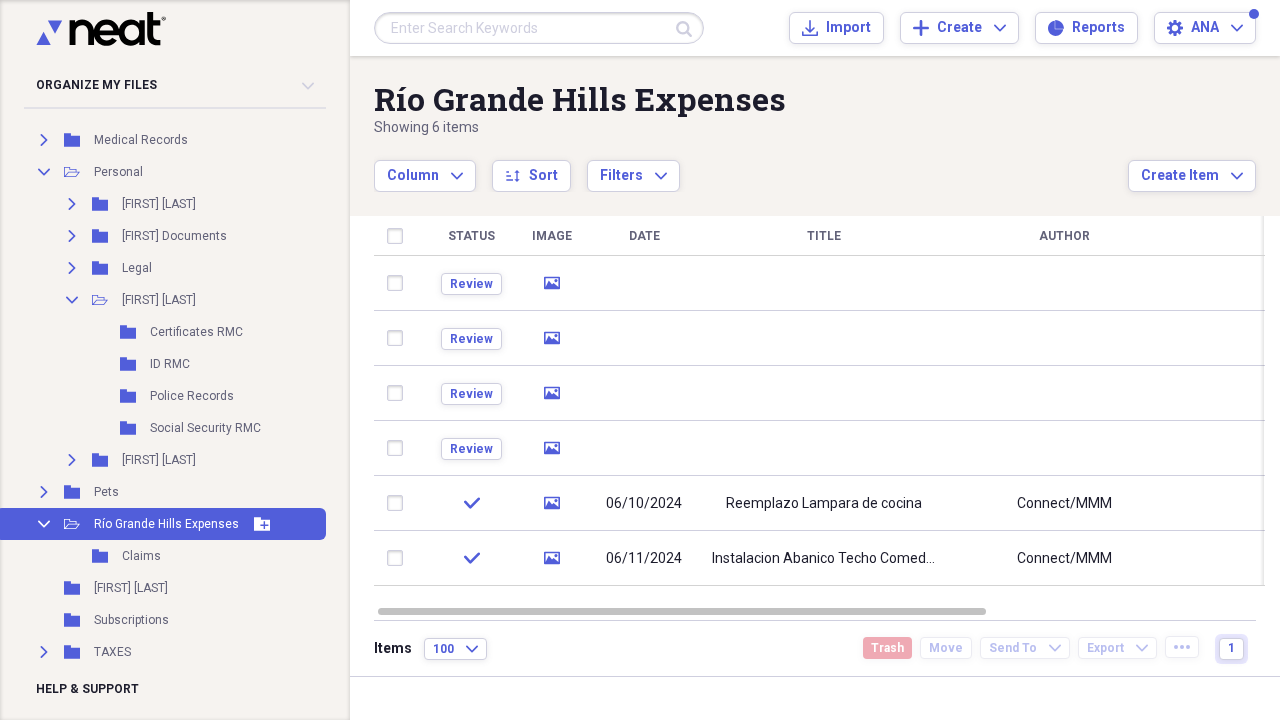 click on "Collapse" 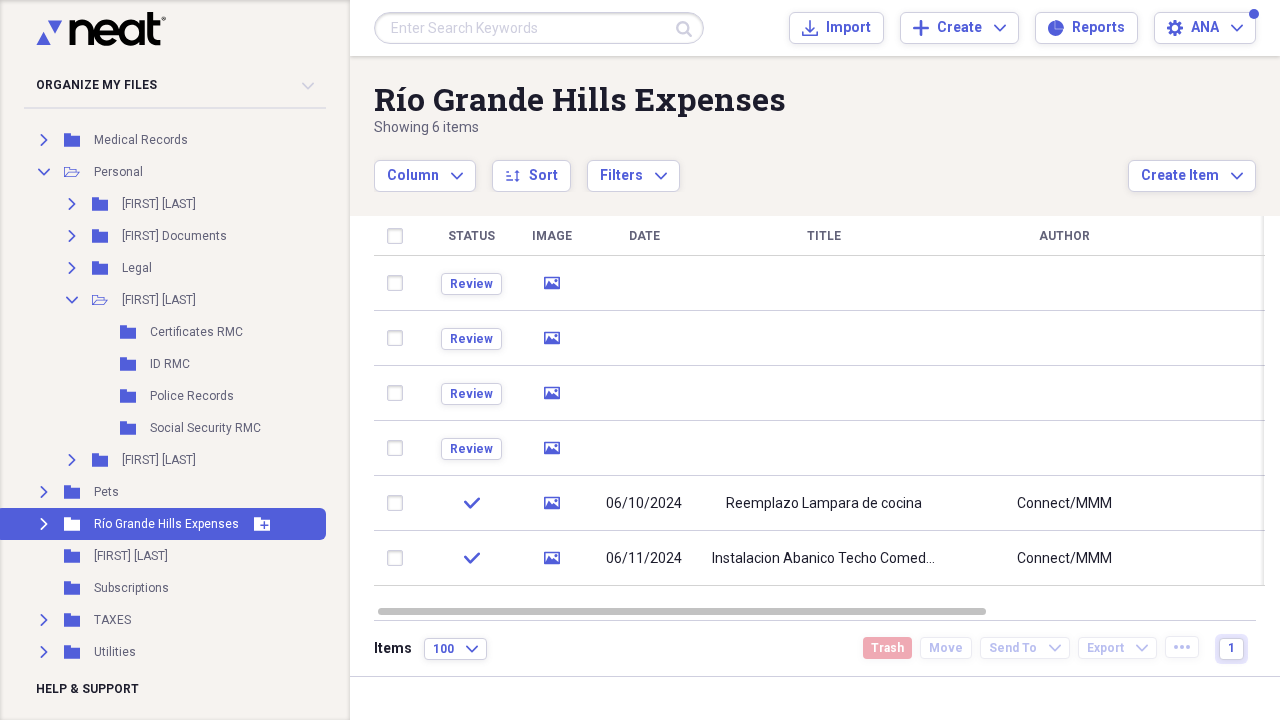 click on "Expand" 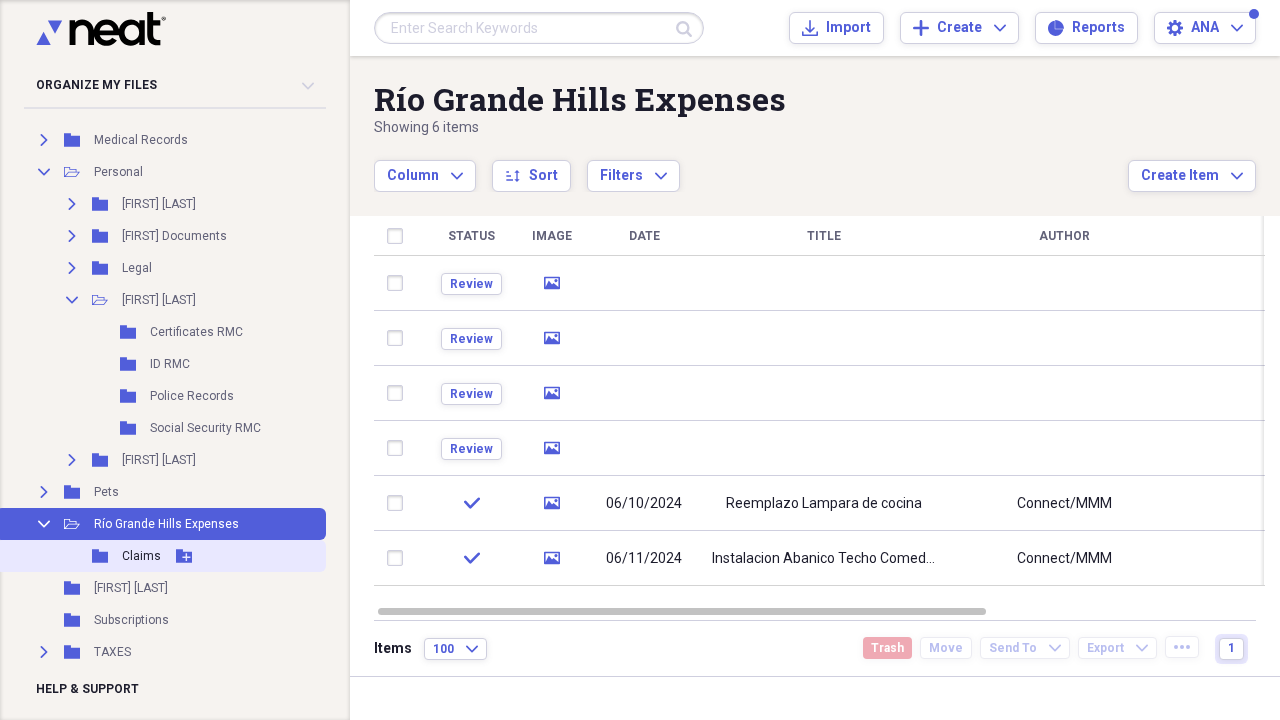 click on "Claims" at bounding box center (141, 556) 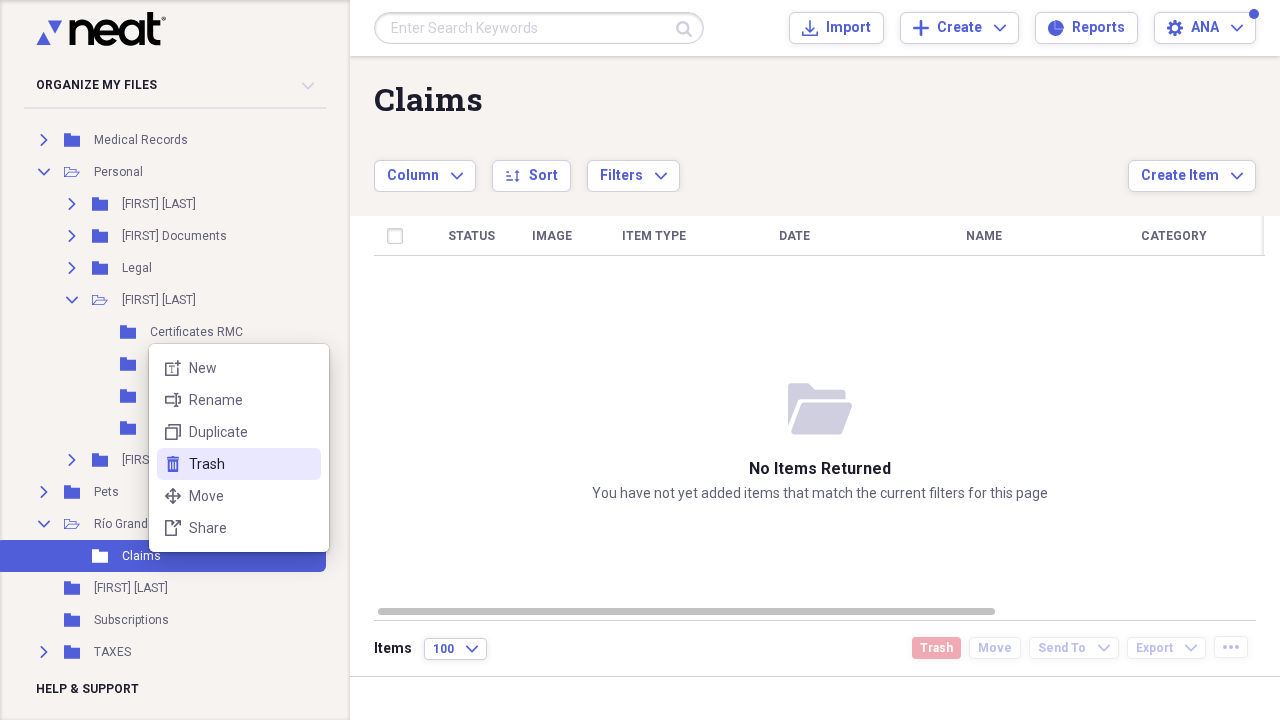 click on "Trash" at bounding box center (251, 464) 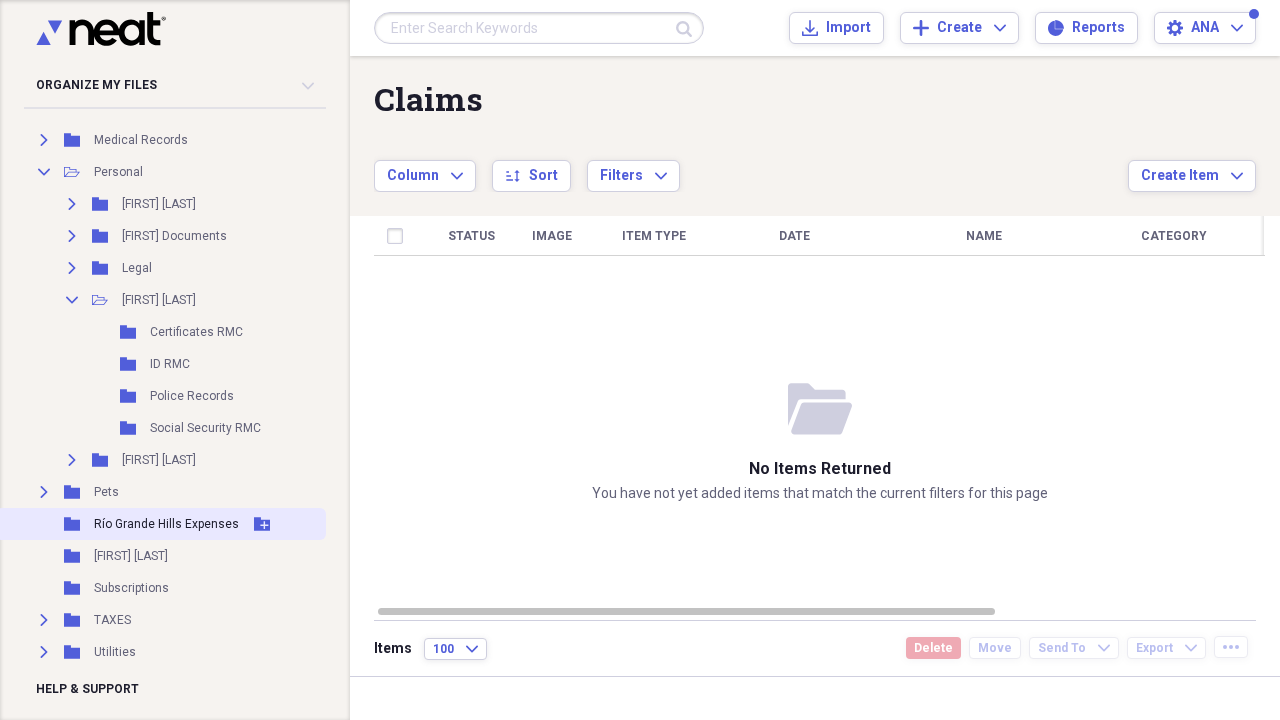 click on "Río Grande Hills Expenses" at bounding box center [166, 524] 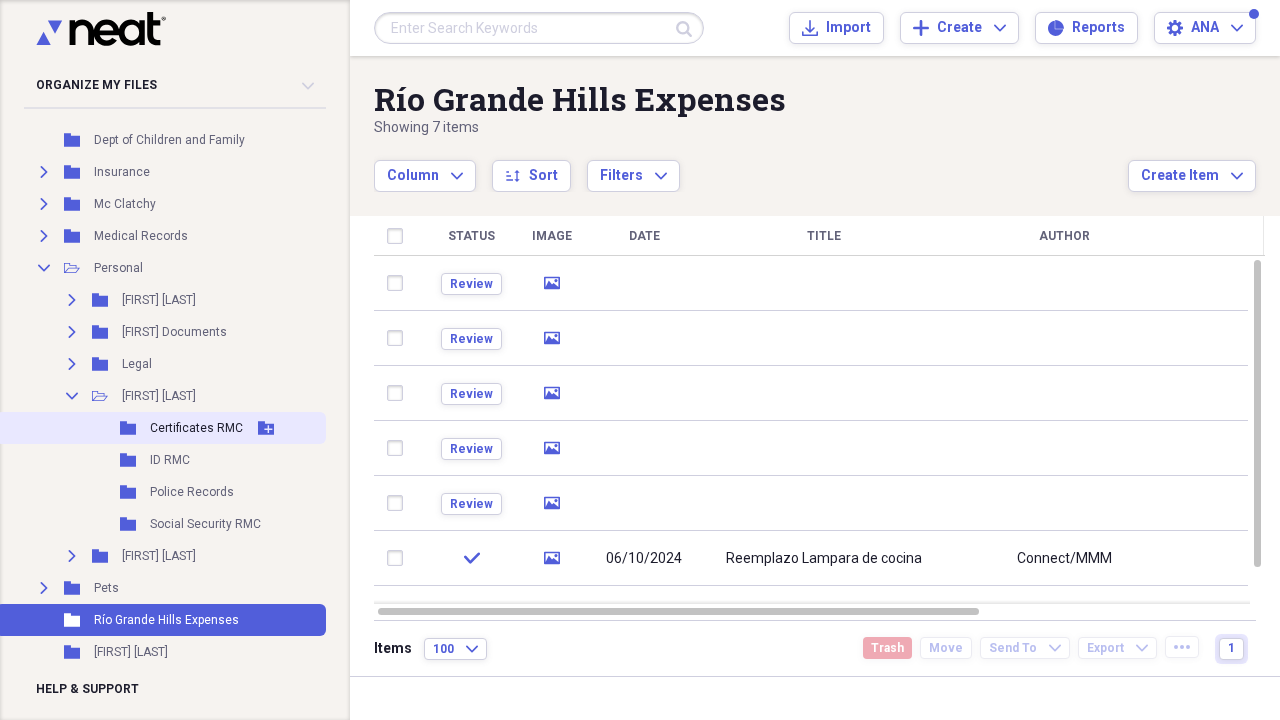 scroll, scrollTop: 460, scrollLeft: 0, axis: vertical 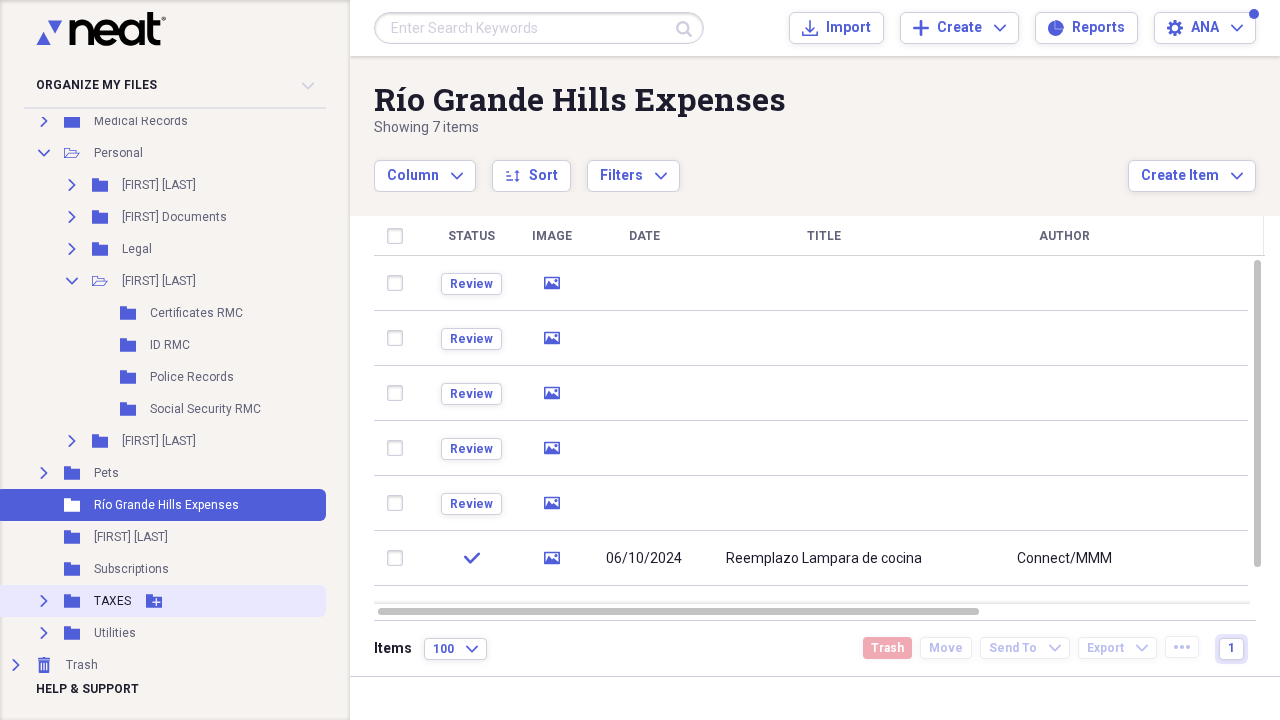 click on "Expand" at bounding box center [44, 601] 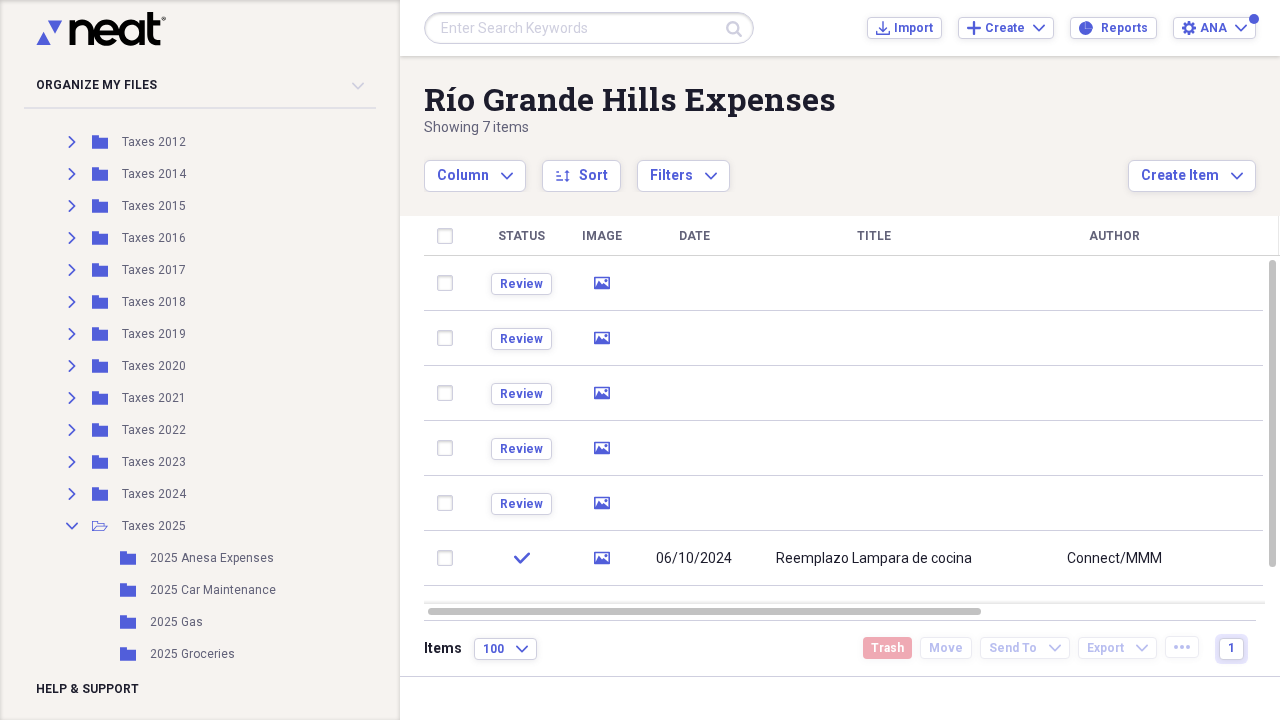 scroll, scrollTop: 1243, scrollLeft: 0, axis: vertical 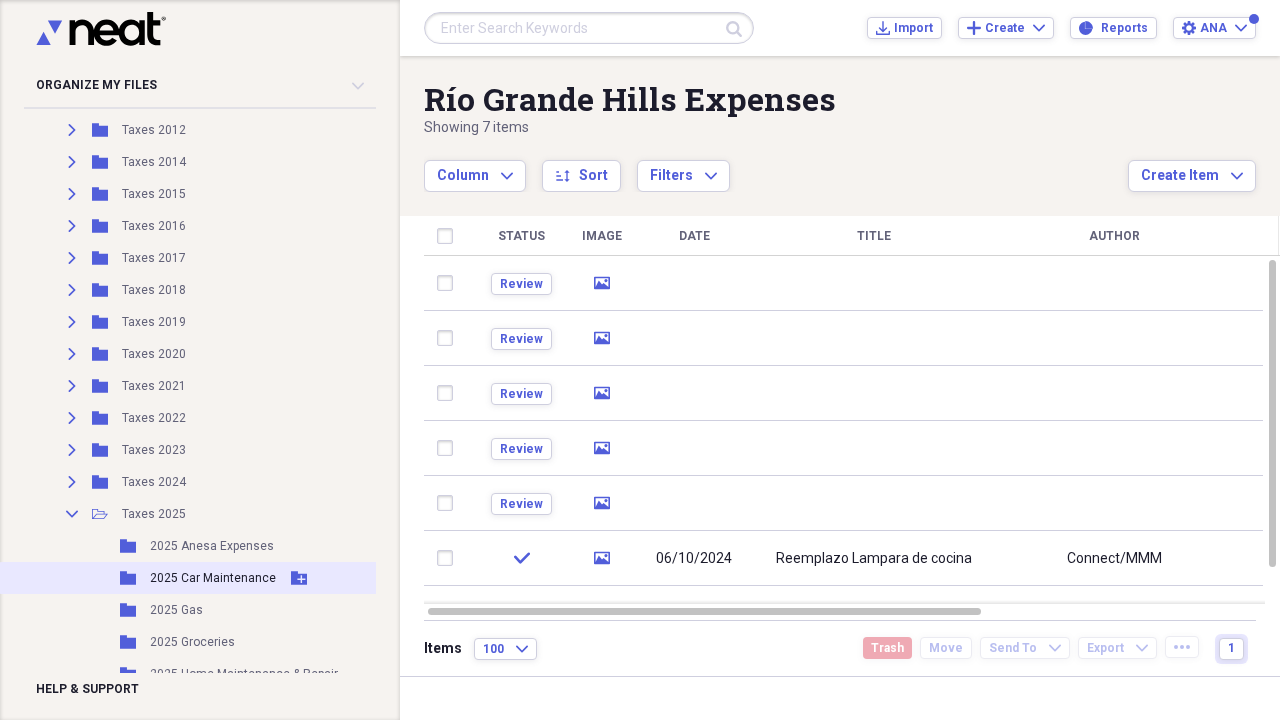 click on "2025 Car Maintenance" at bounding box center (213, 578) 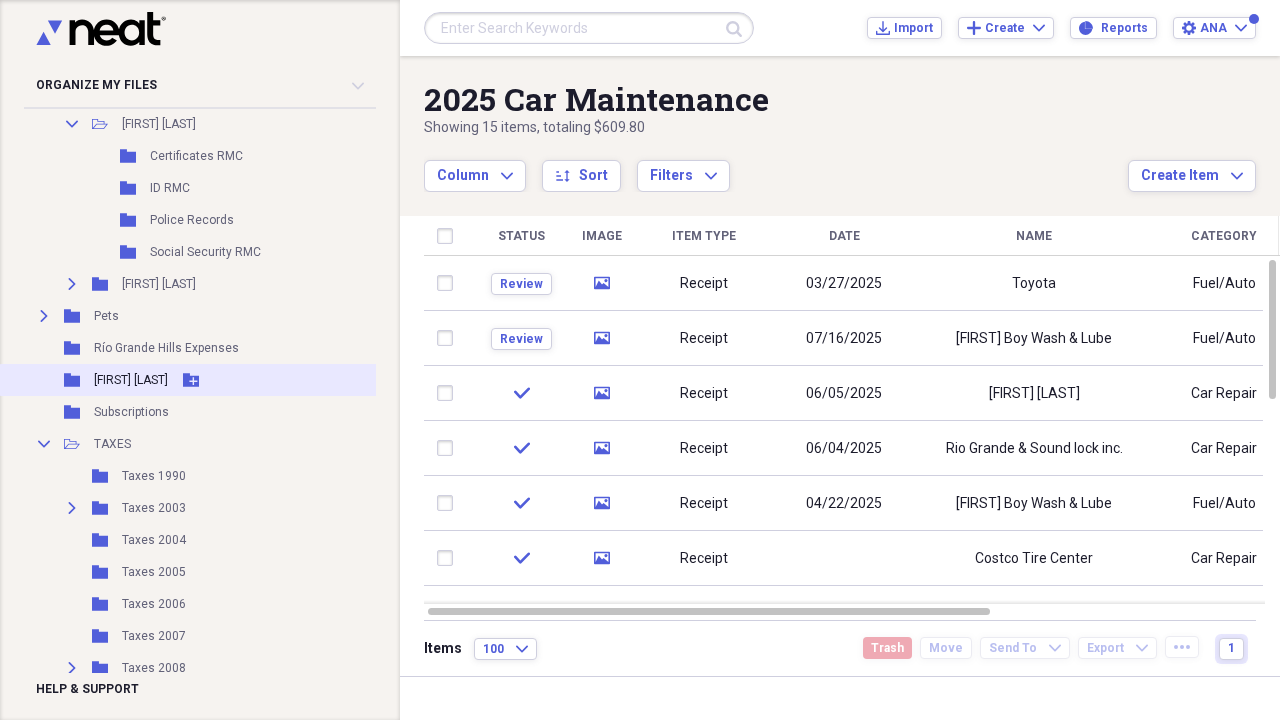 scroll, scrollTop: 590, scrollLeft: 0, axis: vertical 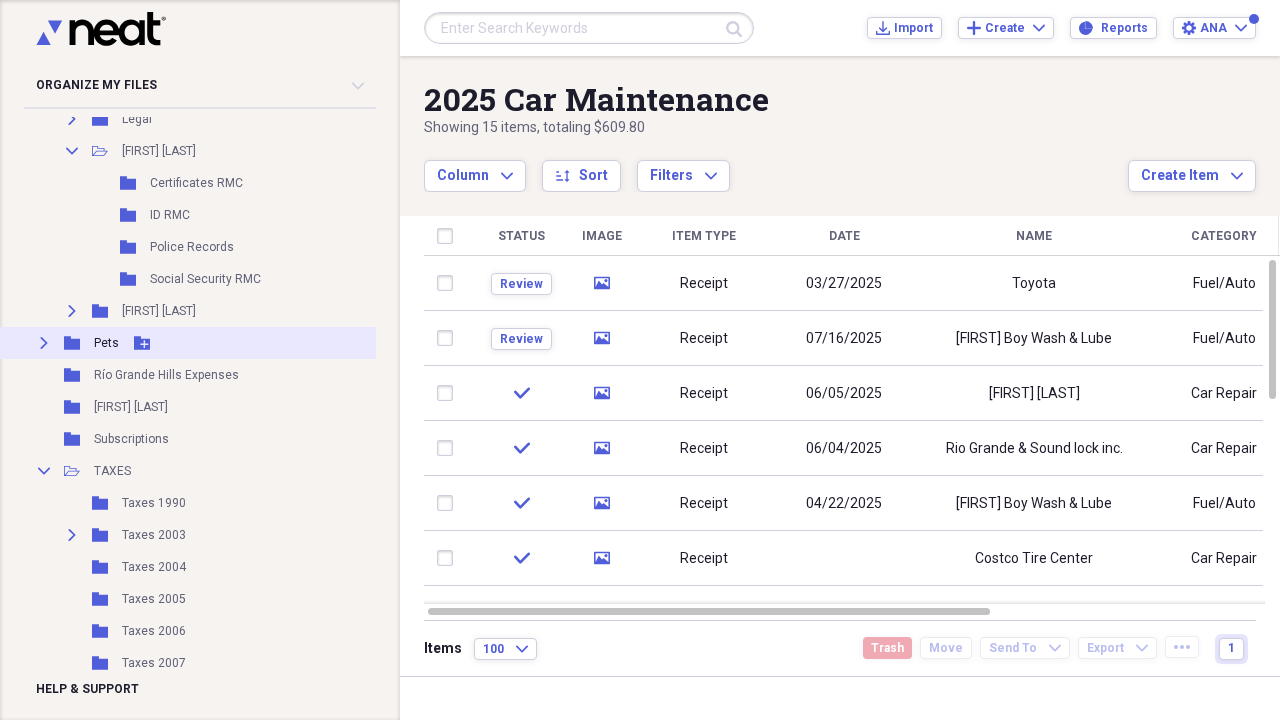 click on "Expand" 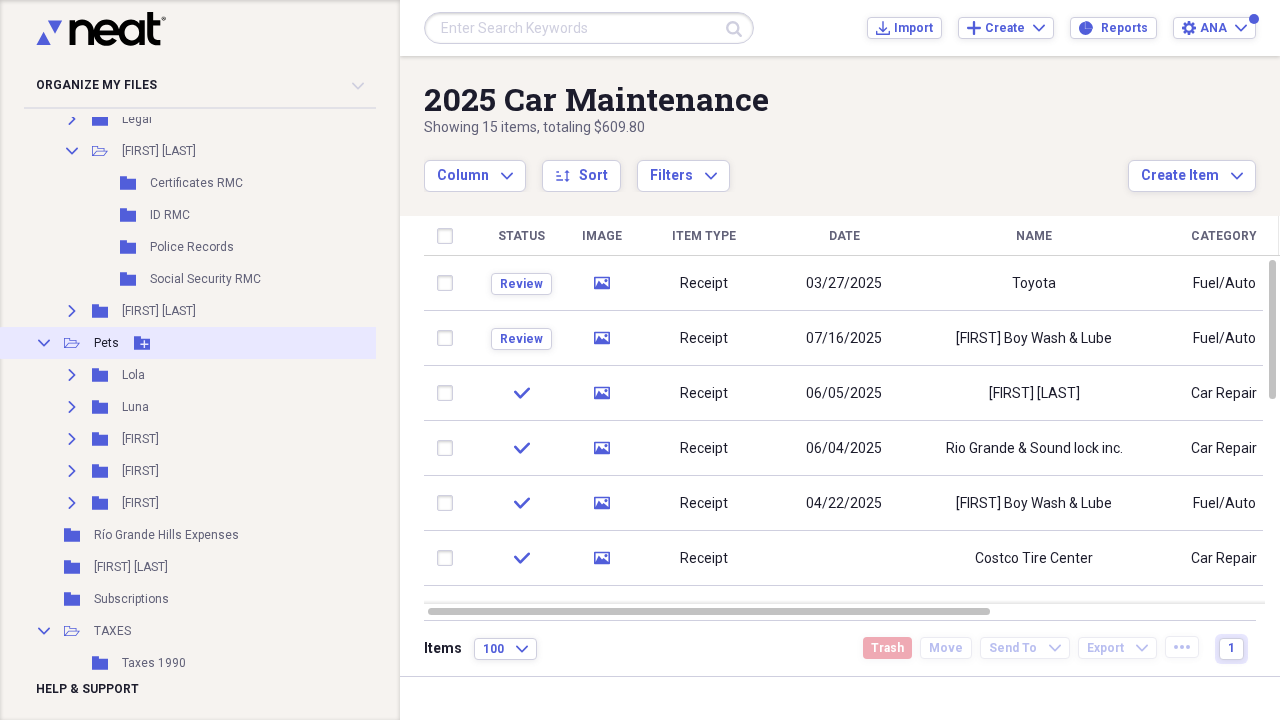 click on "Collapse" at bounding box center (44, 343) 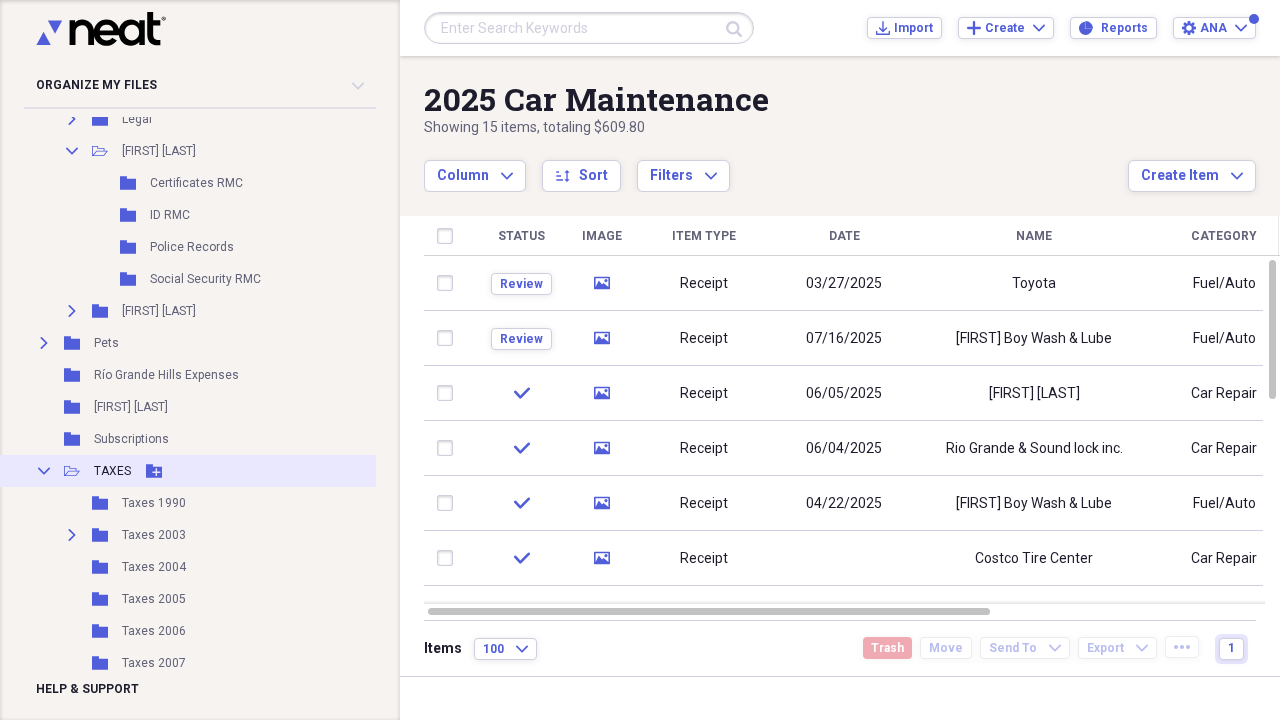 click on "Collapse" 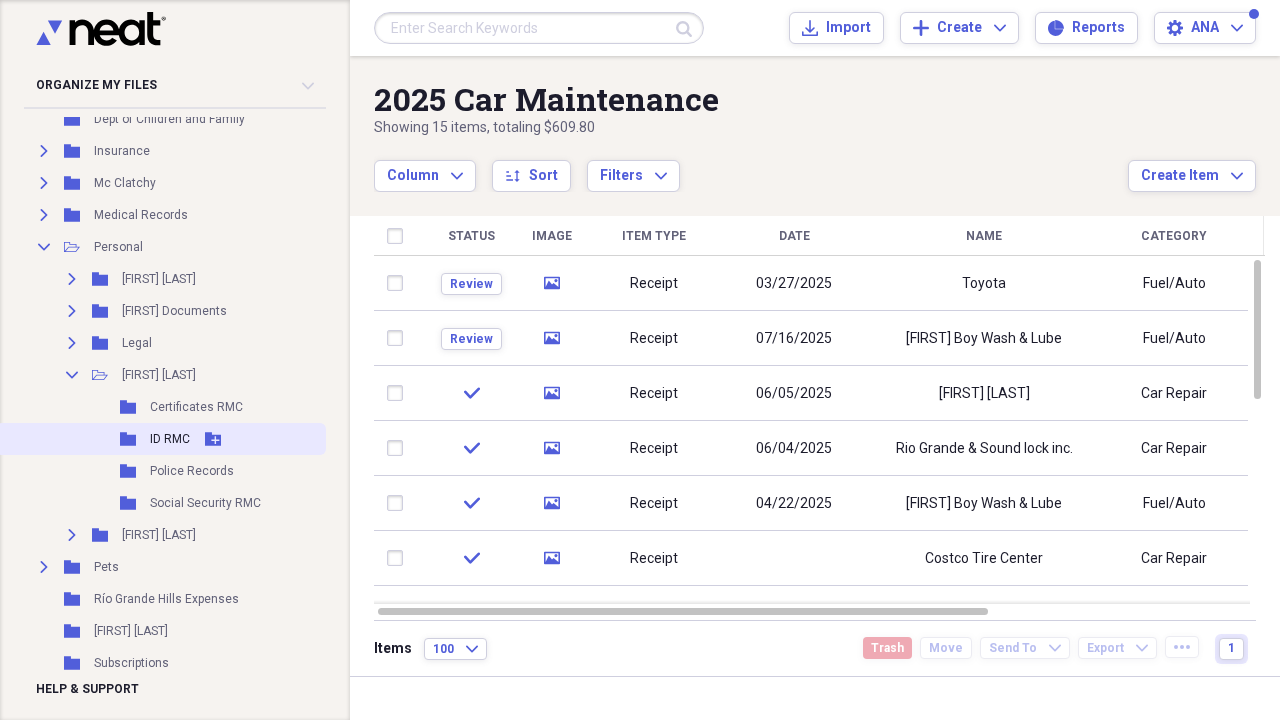scroll, scrollTop: 325, scrollLeft: 0, axis: vertical 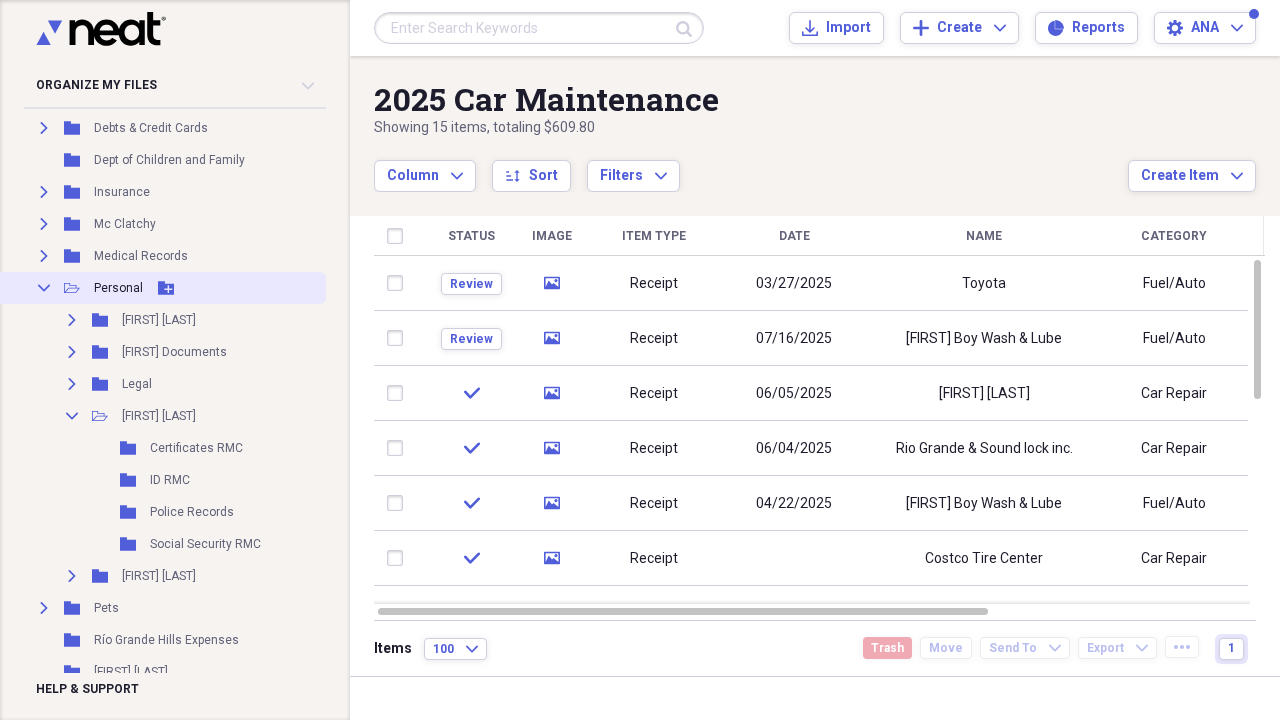 click on "Collapse" 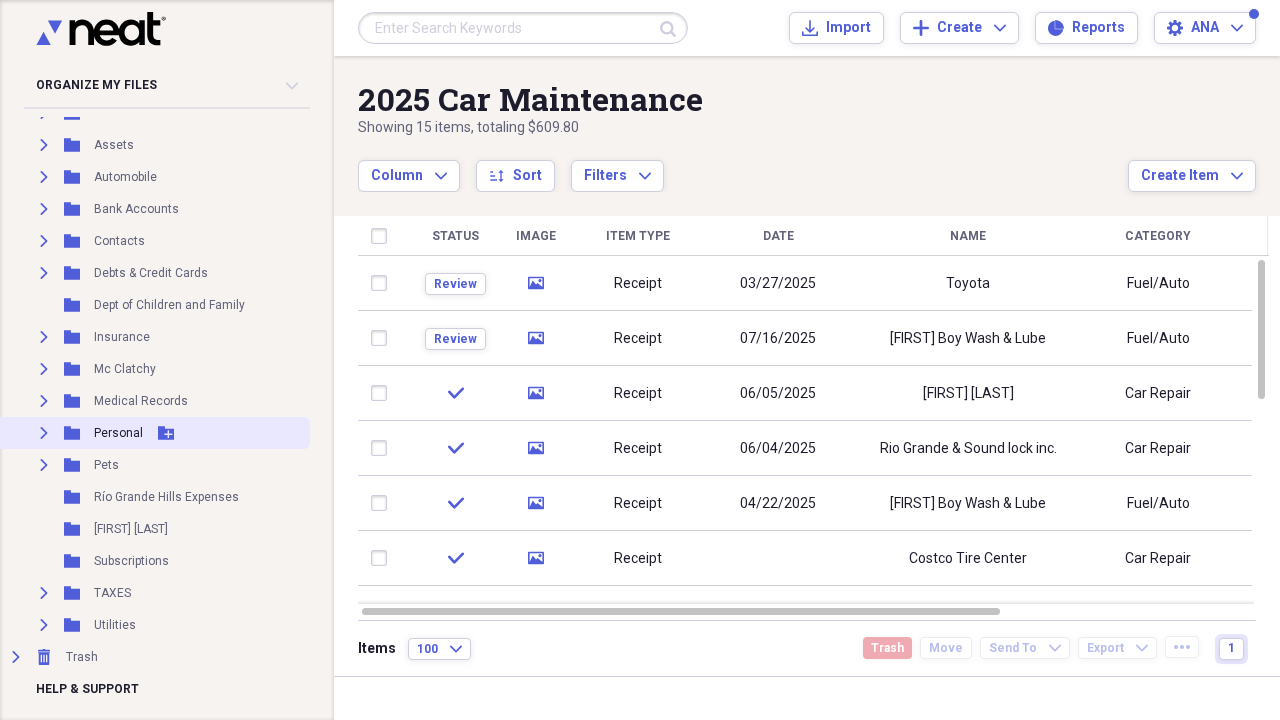 scroll, scrollTop: 172, scrollLeft: 0, axis: vertical 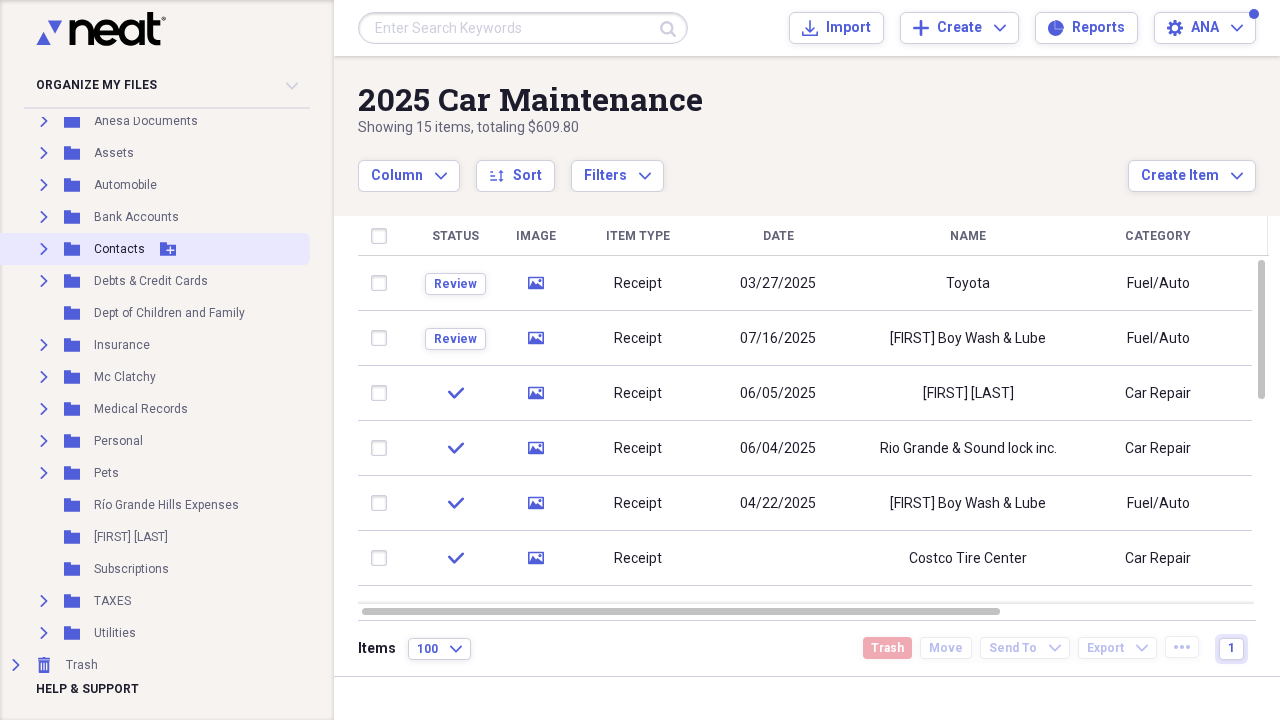 click on "Expand" 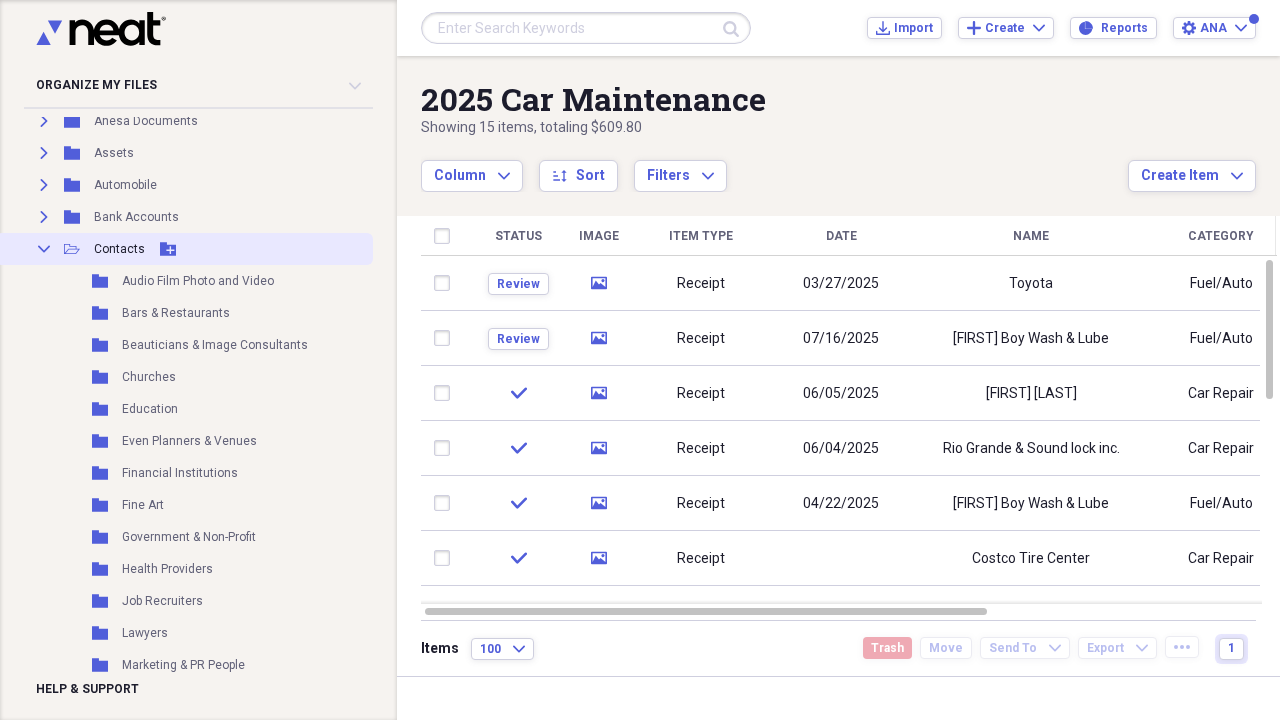 click on "Collapse" 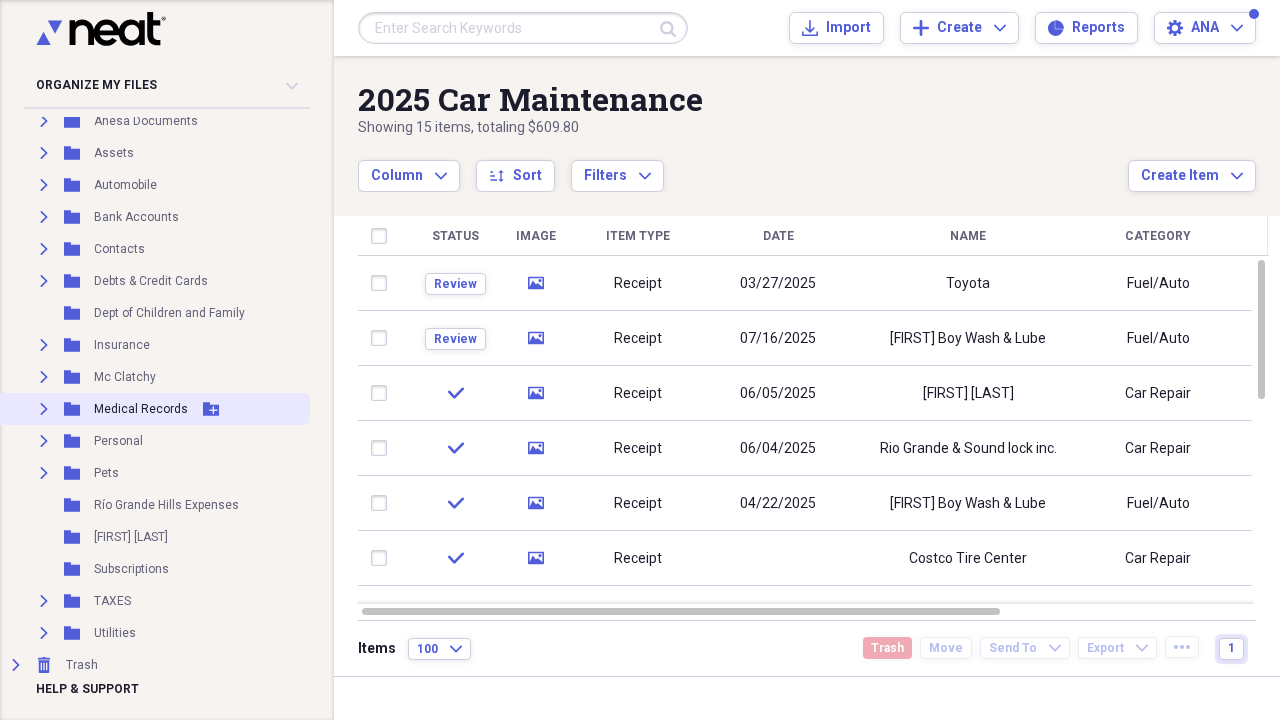 click 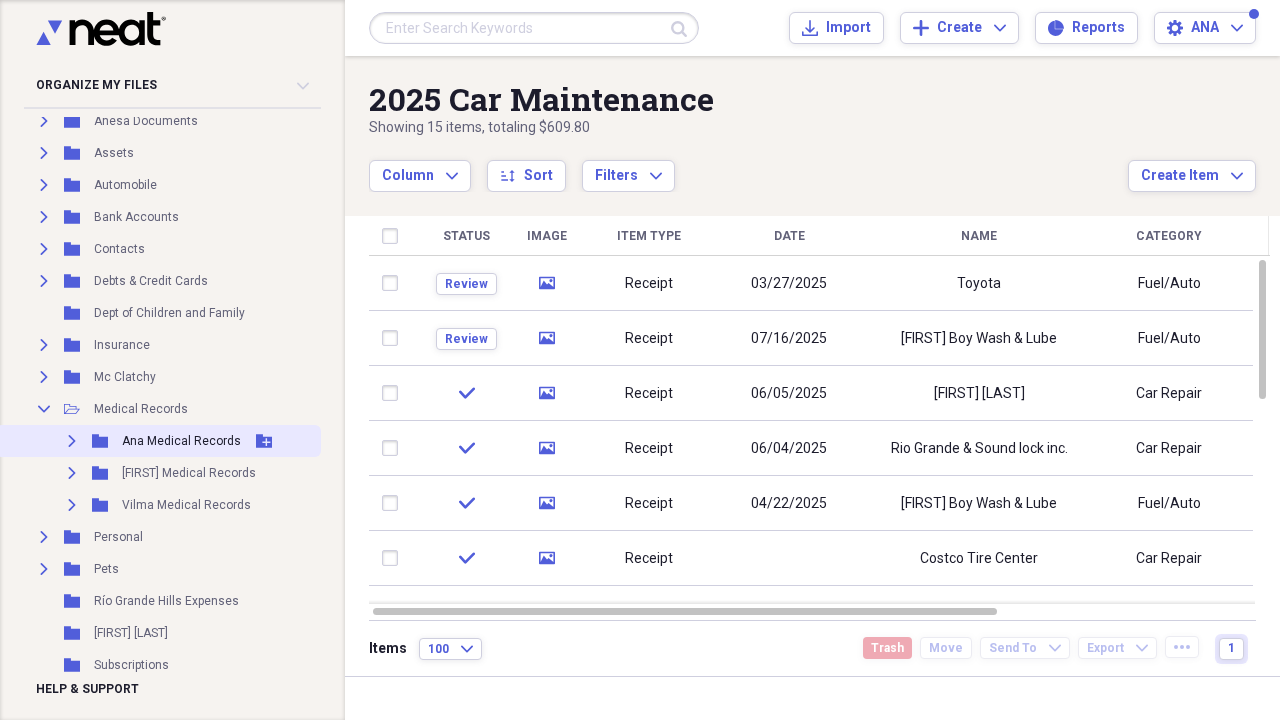 click on "Expand" 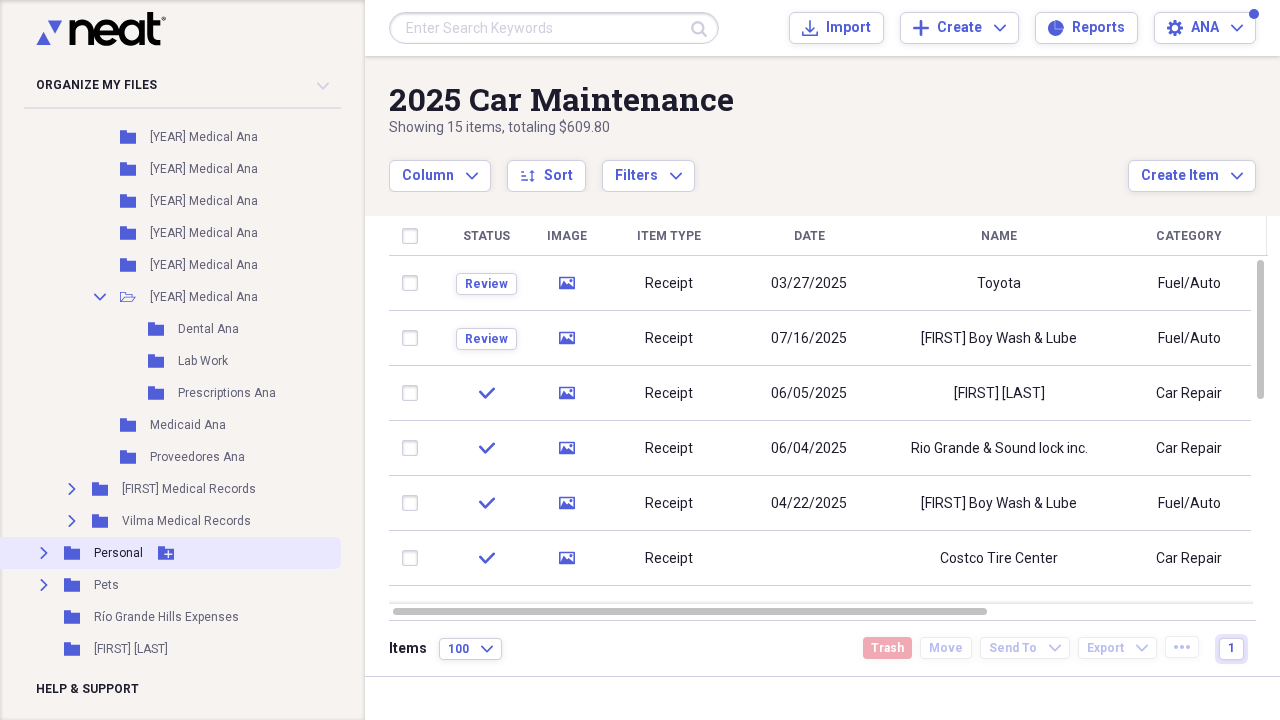 scroll, scrollTop: 844, scrollLeft: 0, axis: vertical 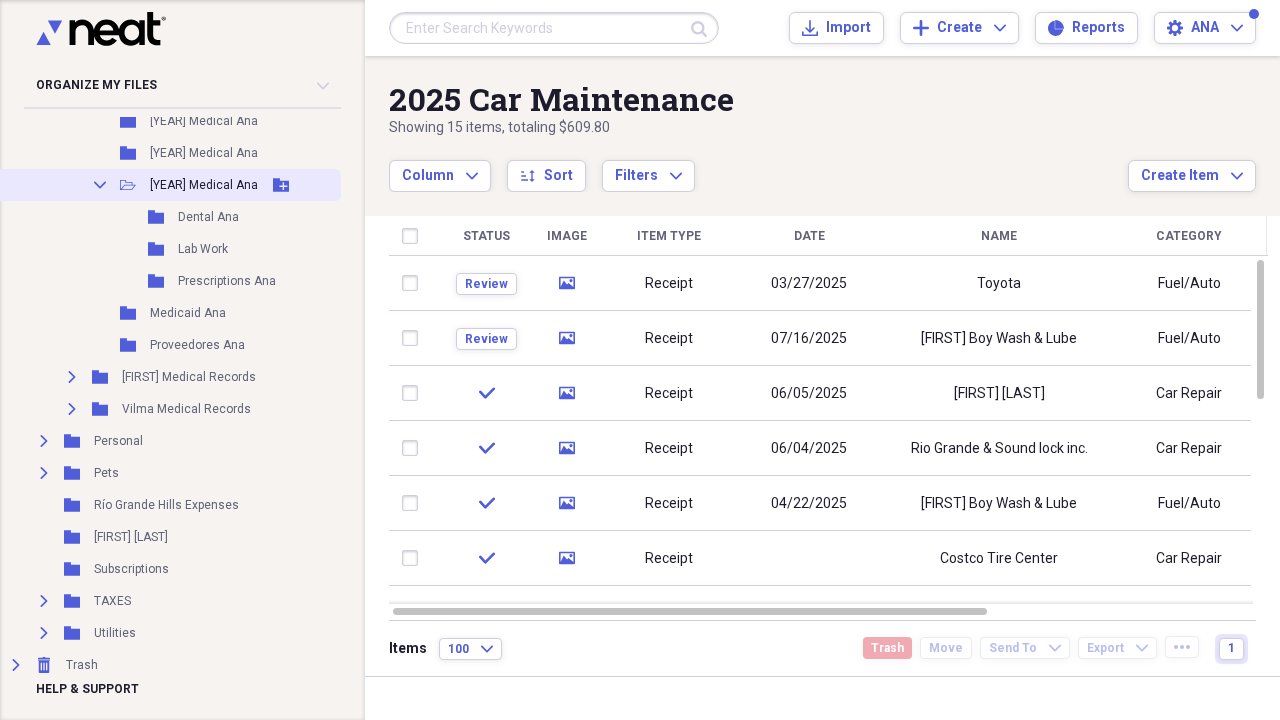 click 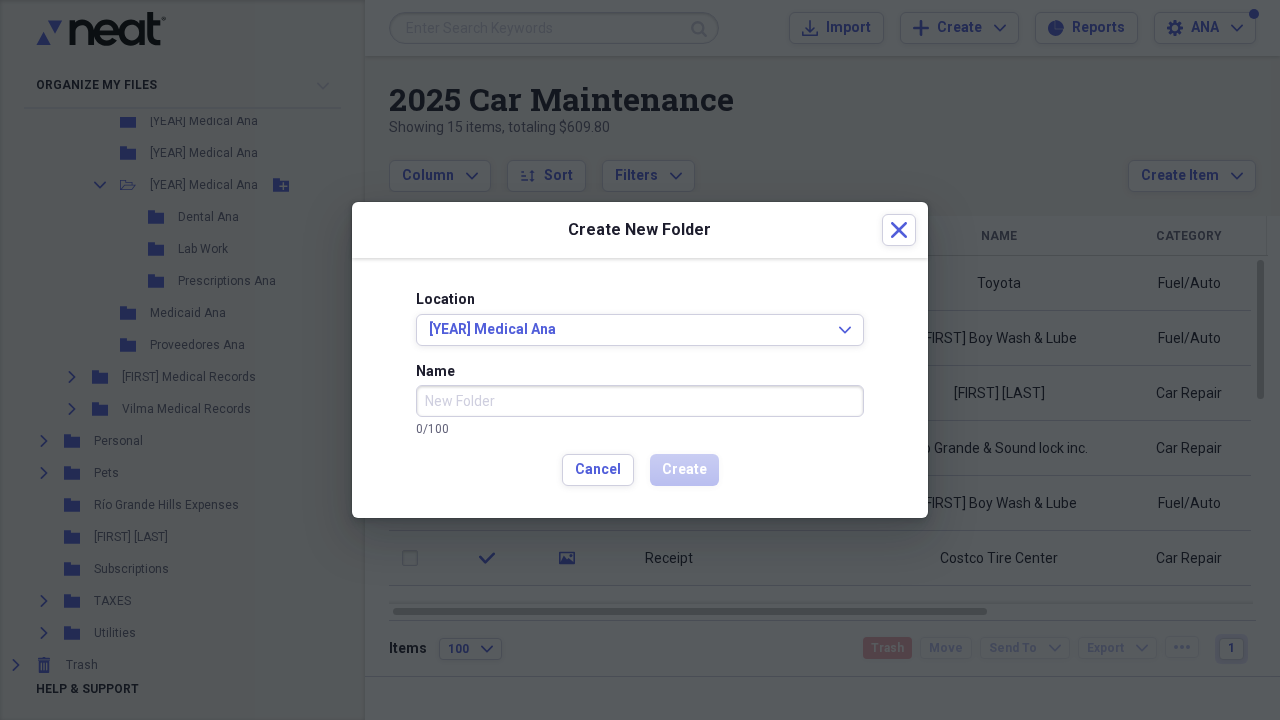 click on "Name" at bounding box center [640, 401] 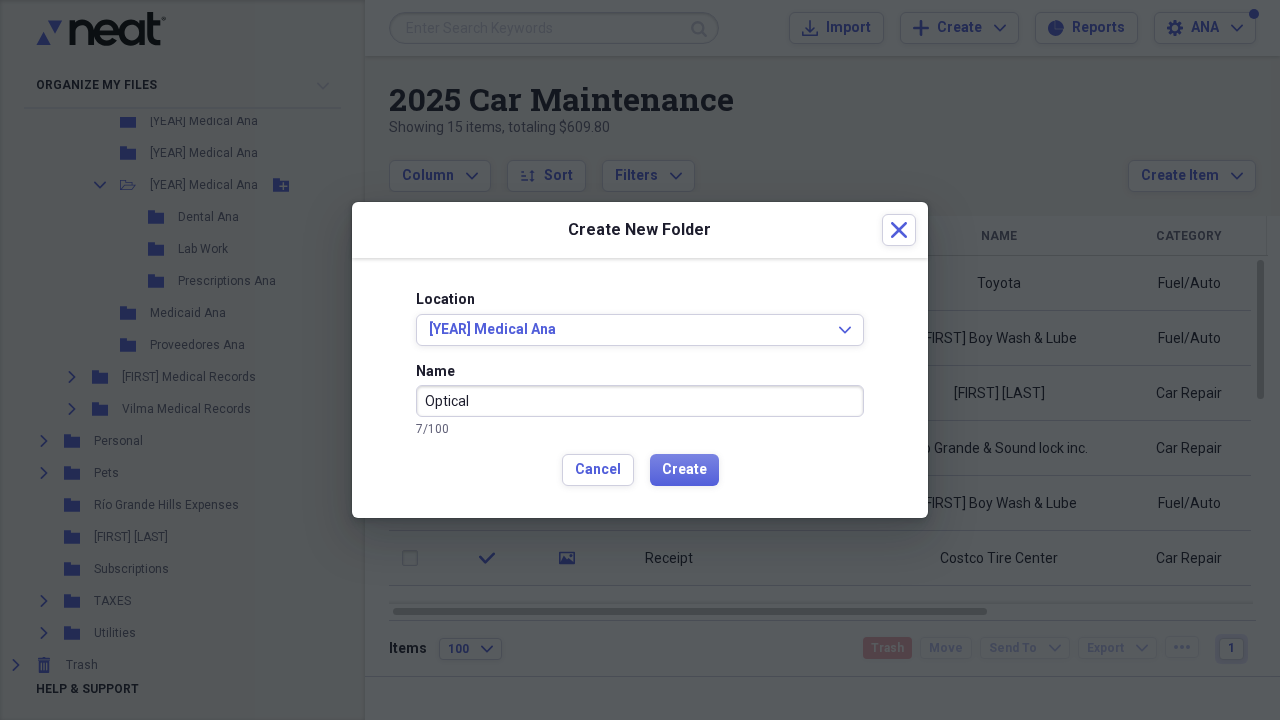 click on "Optical" at bounding box center (640, 401) 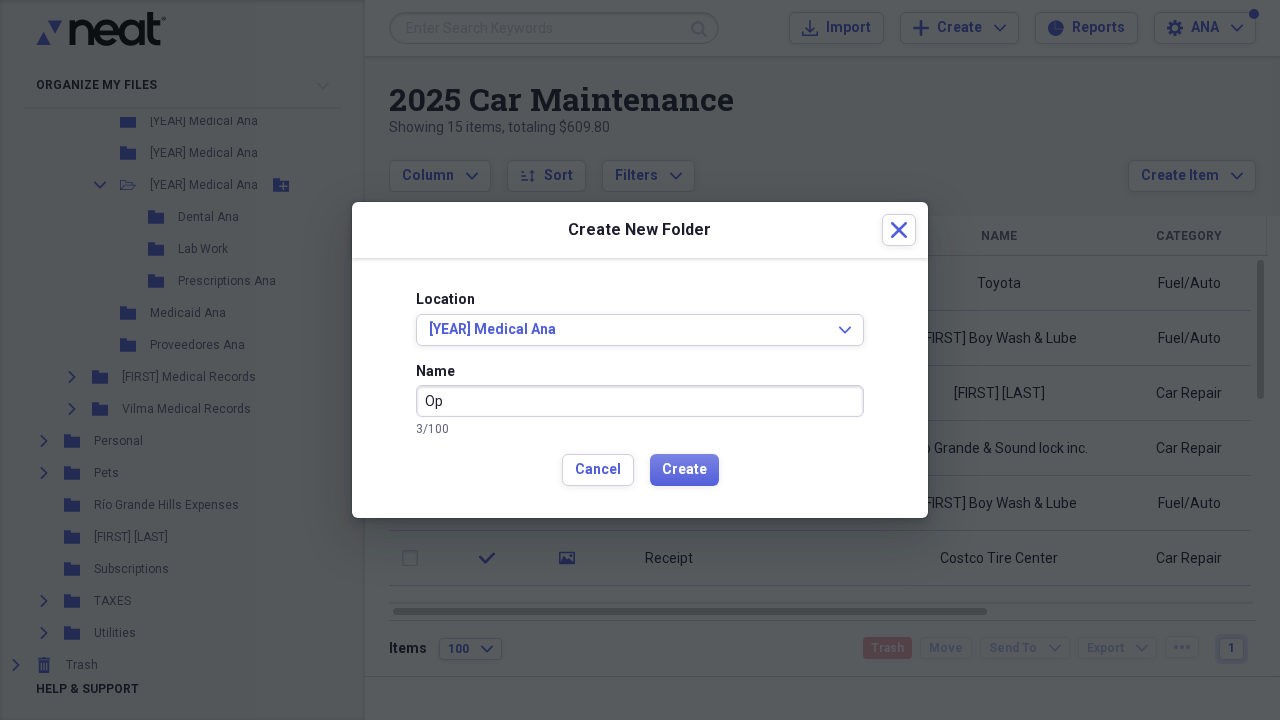 type on "O" 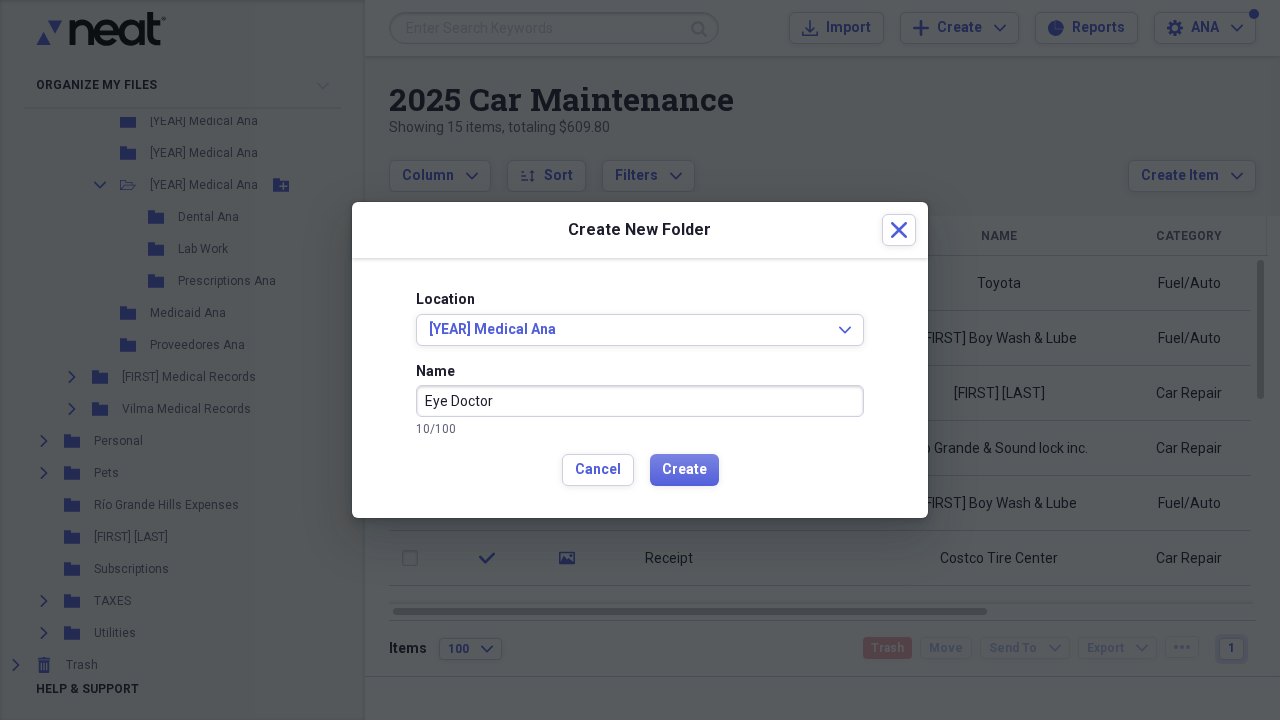 type on "Eye Doctor" 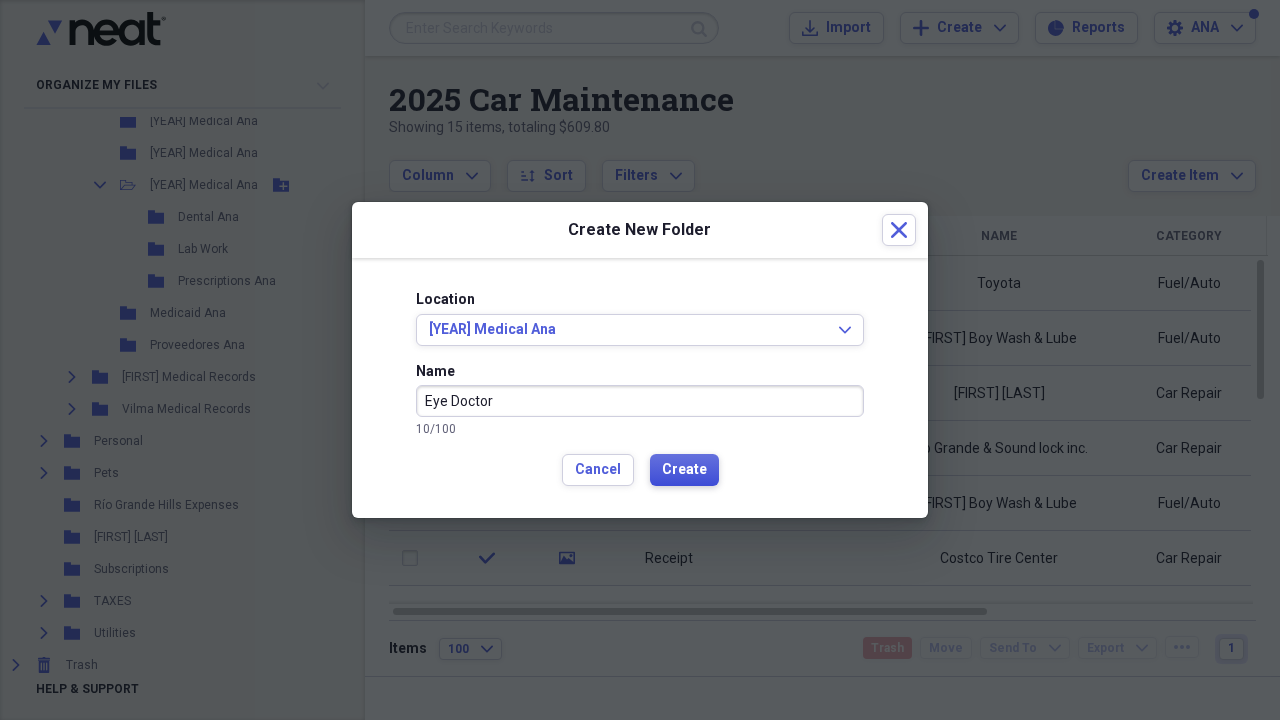 click on "Create" at bounding box center [684, 470] 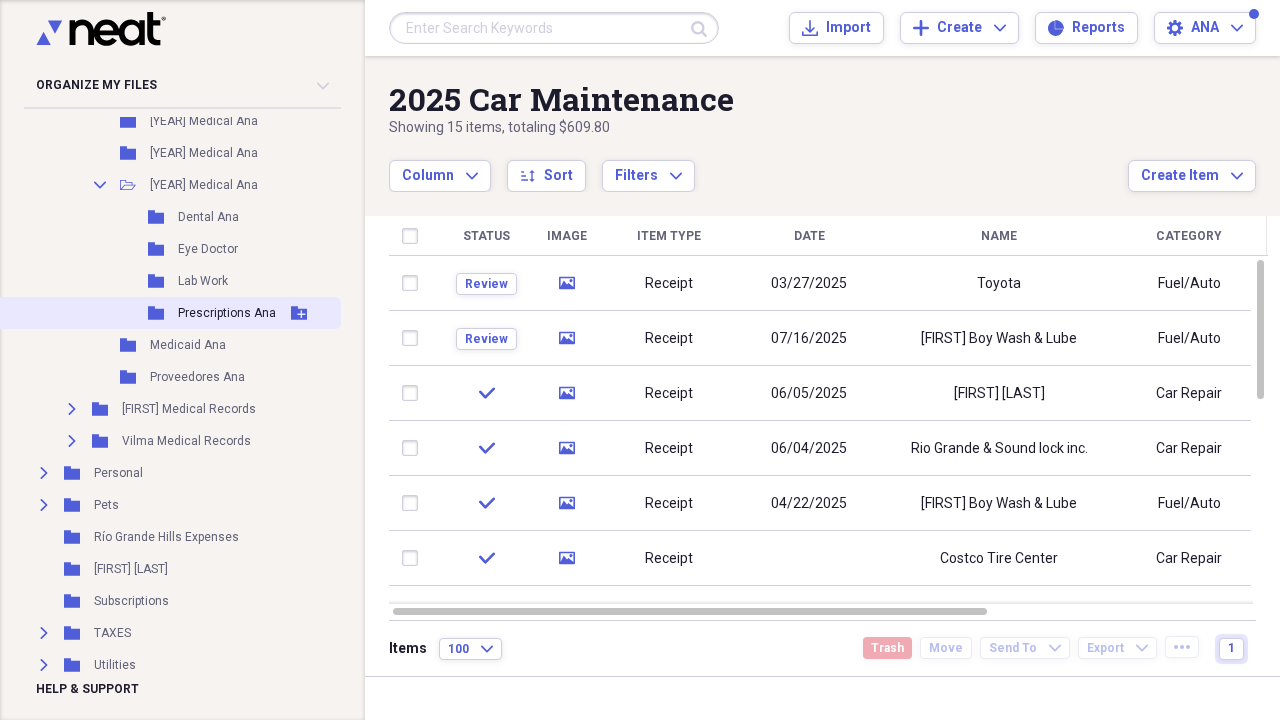 click on "Prescriptions Ana" at bounding box center (227, 313) 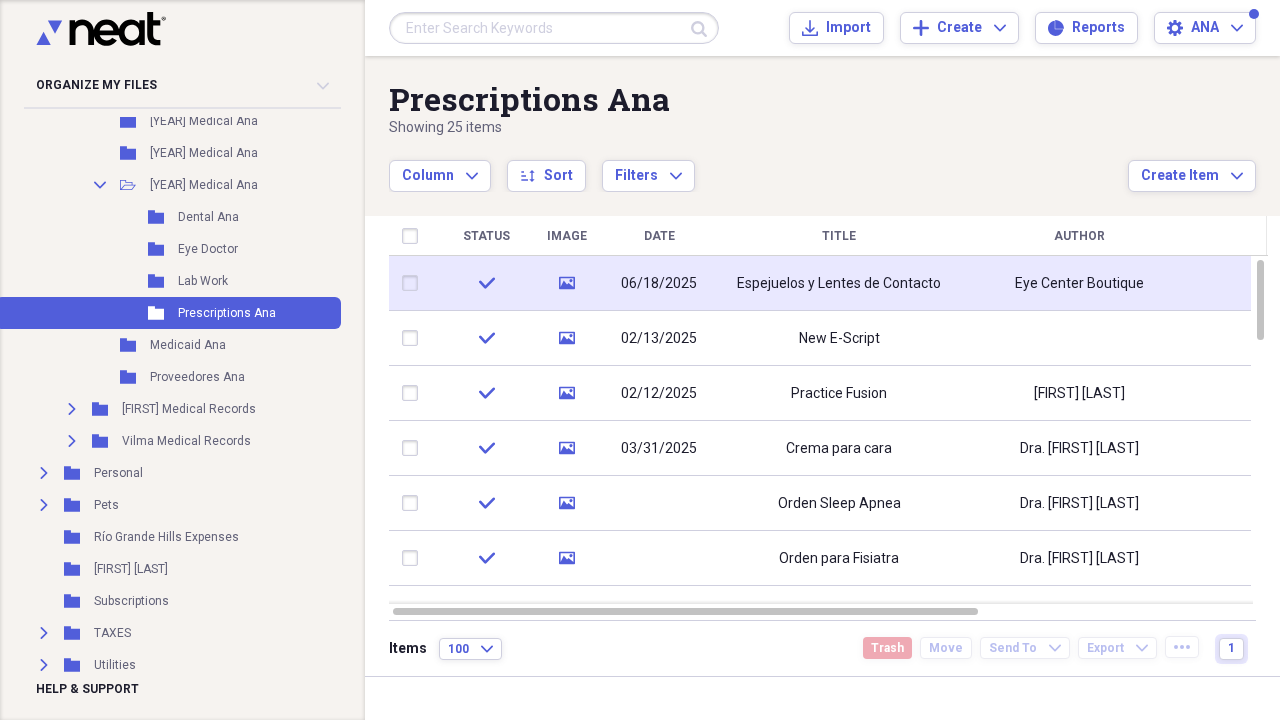 click on "06/18/2025" at bounding box center (659, 283) 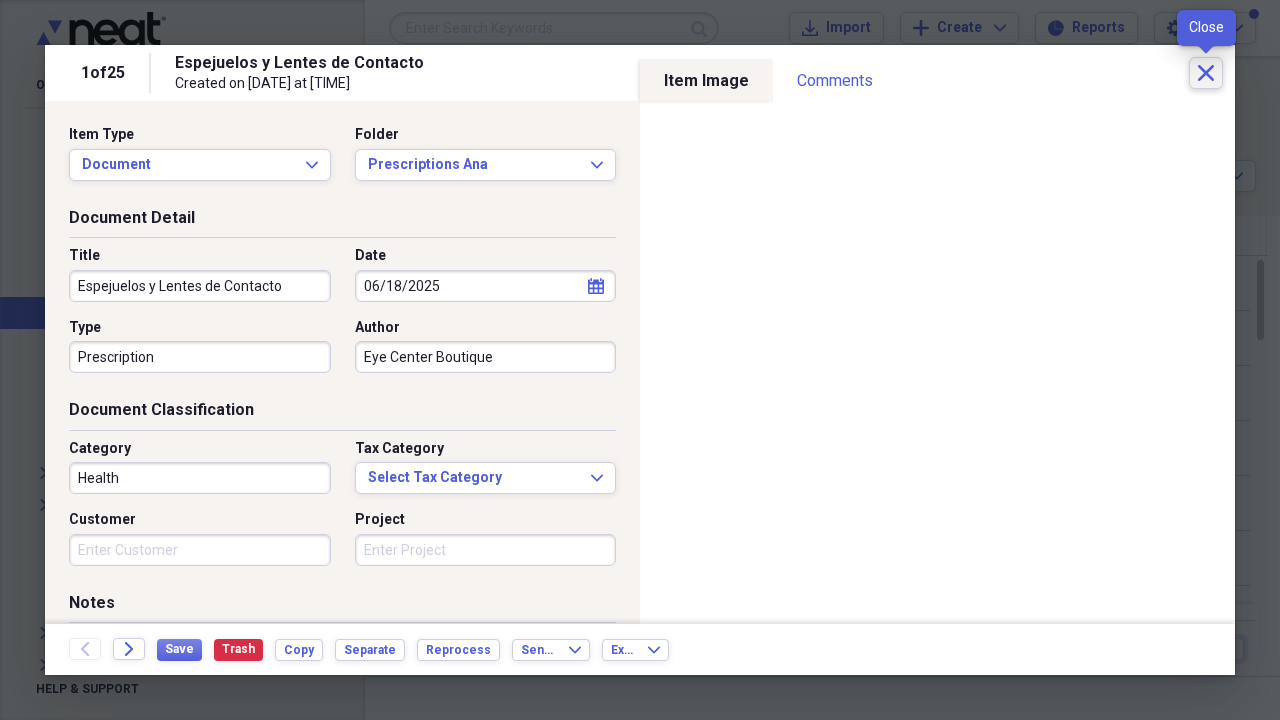 click on "Close" at bounding box center [1206, 73] 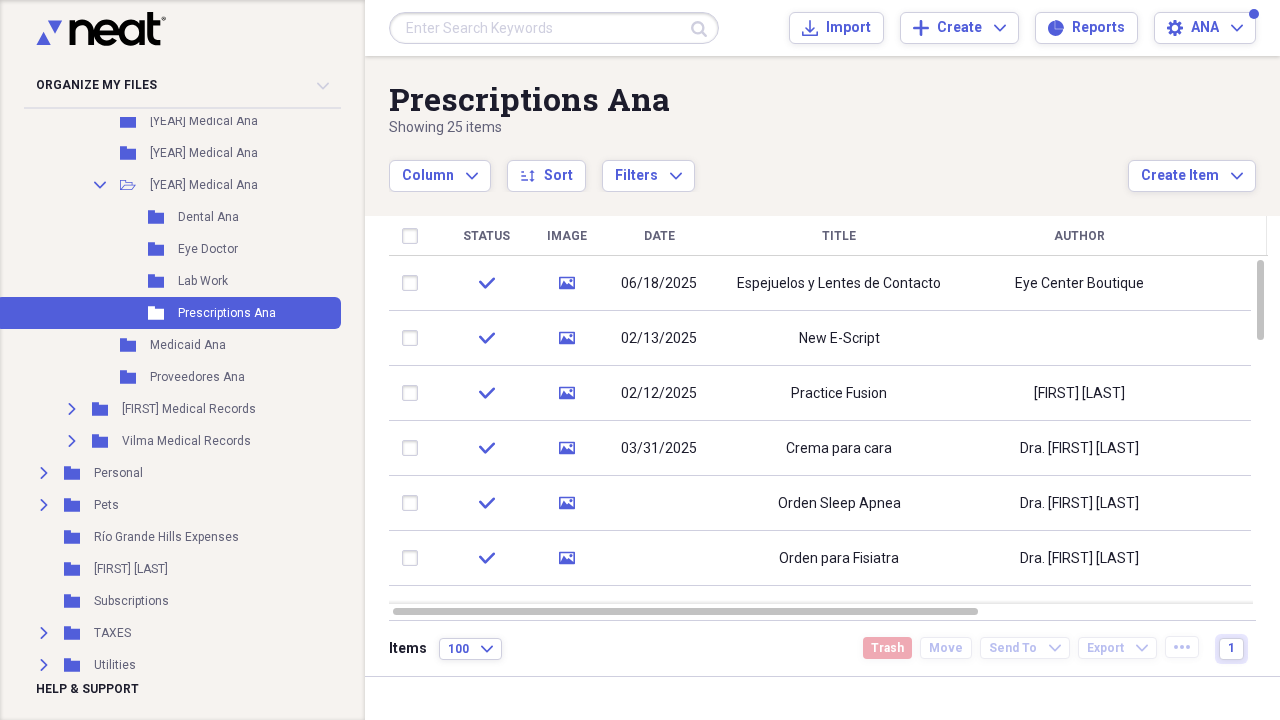 click on "Organize My Files 99+ Collapse Unfiled Needs Review 99+ Unfiled All Files Unfiled Unfiled Unfiled Saved Reports Collapse My Cabinet My Cabinet Add Folder Expand Folder Anesa Documents Add Folder Expand Folder Assets Add Folder Expand Folder Automobile Add Folder Expand Folder Bank Accounts Add Folder Expand Folder Contacts Add Folder Expand Folder Debts & Credit Cards Add Folder Folder Dept of Children and Family Add Folder Expand Folder Insurance Add Folder Expand Folder Mc Clatchy Add Folder Collapse Open Folder Medical Records Add Folder Collapse Open Folder Ana Medical Records Add Folder Folder 2010 Medical Ana Add Folder Folder 2012 Medical Ana Add Folder Folder 2014 Medical Ana Add Folder Folder 2016 Medical Ana Add Folder Folder 2017 Medical Ana Add Folder Folder 2018 Medical Ana Add Folder Folder 2019 Medical Ana Add Folder Folder 2020 Medical Ana Add Folder Folder 2021 Medical Ana Add Folder Folder 2022 Medical Ana Add Folder Folder 2023 Medical Ana Add Folder Folder 2024 Medical Ana Add Folder Pets" at bounding box center [640, 360] 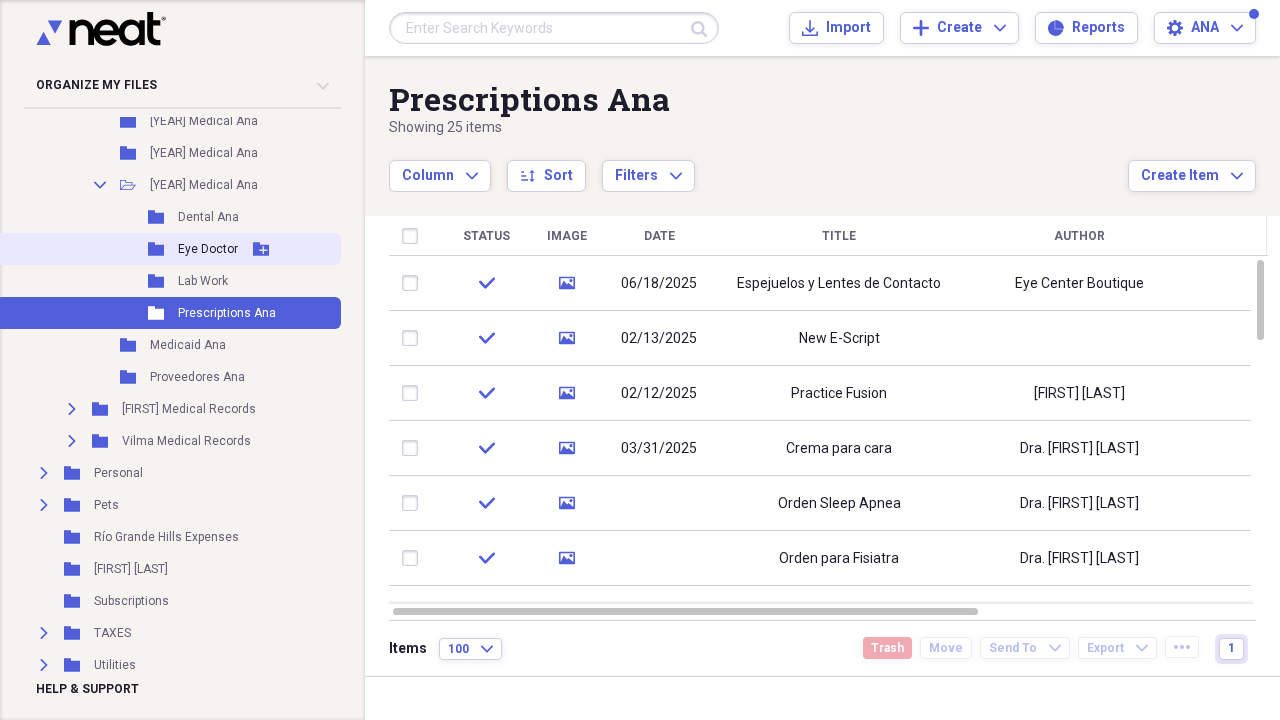 click on "Eye Doctor" at bounding box center [208, 249] 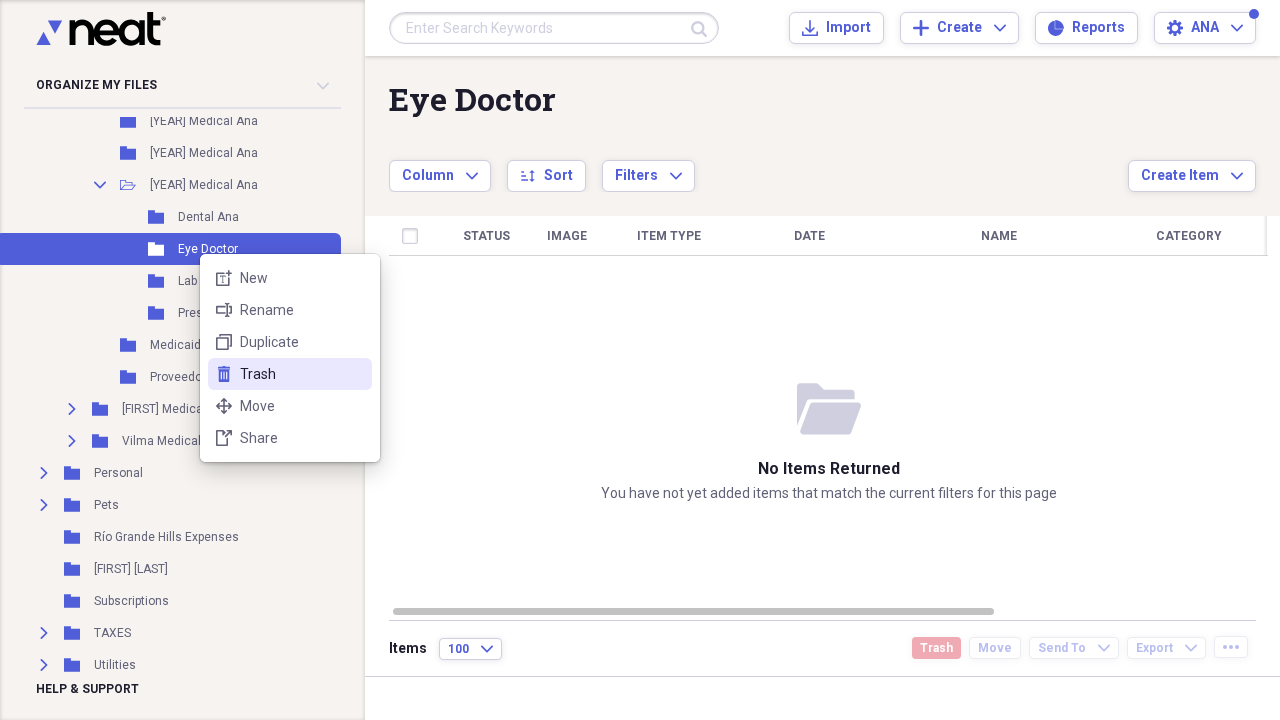 click on "Trash" at bounding box center (302, 374) 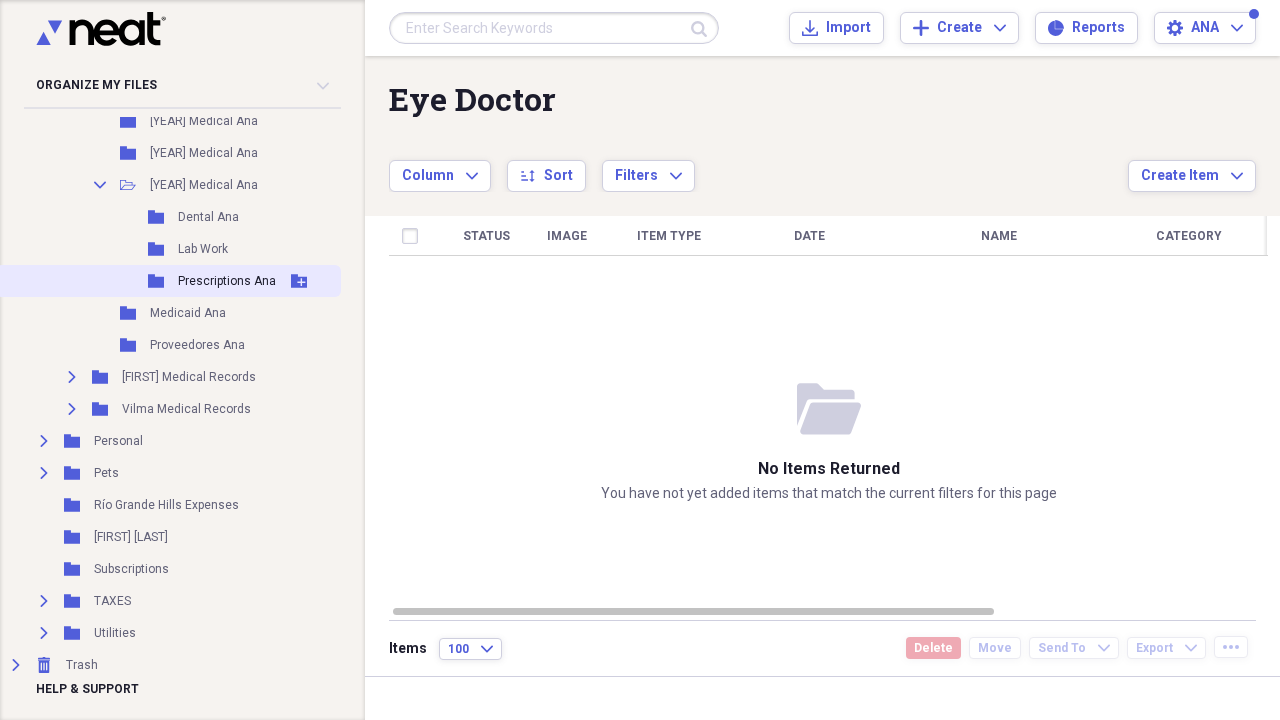 click on "Folder Prescriptions Ana Add Folder" at bounding box center (168, 281) 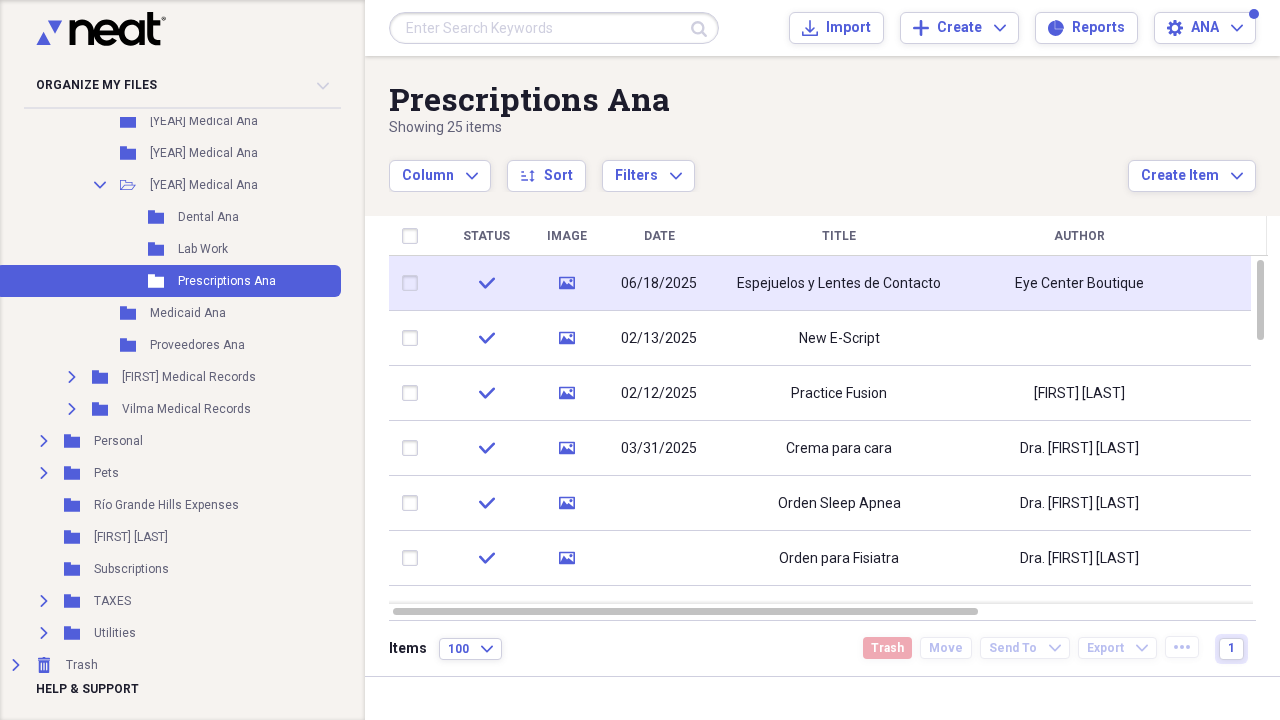 click on "media" at bounding box center (567, 283) 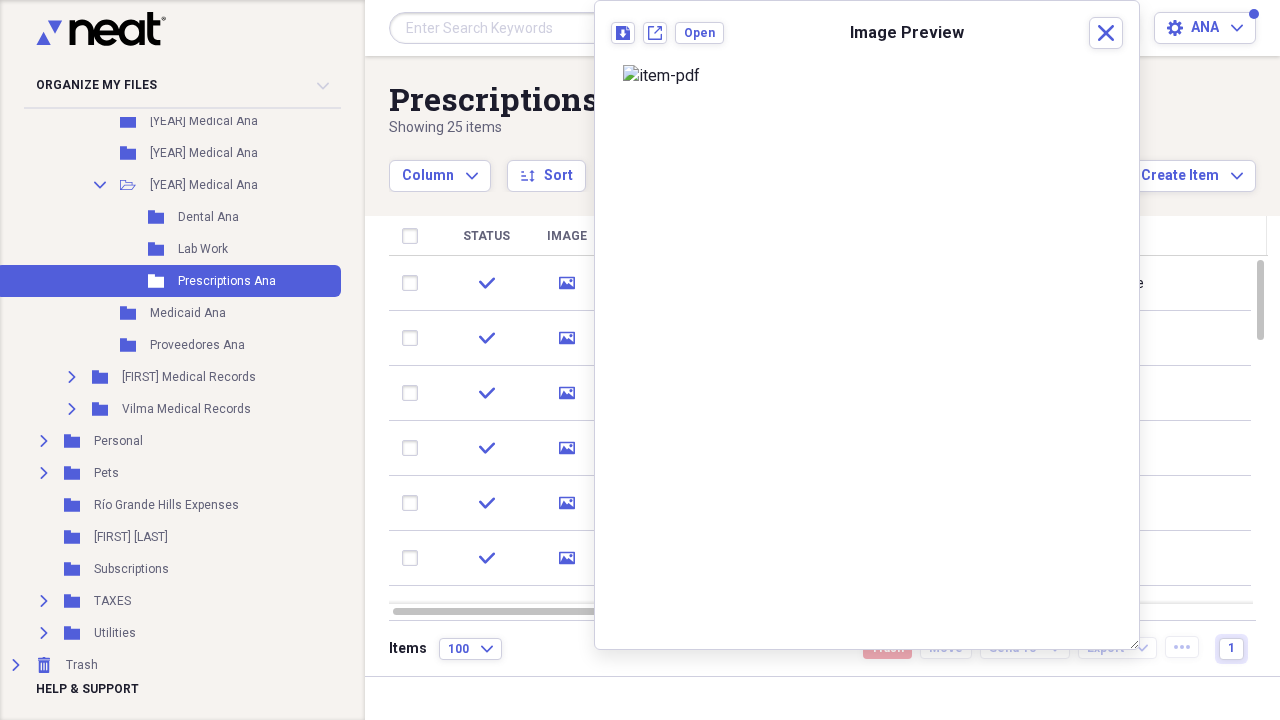 scroll, scrollTop: 26, scrollLeft: 0, axis: vertical 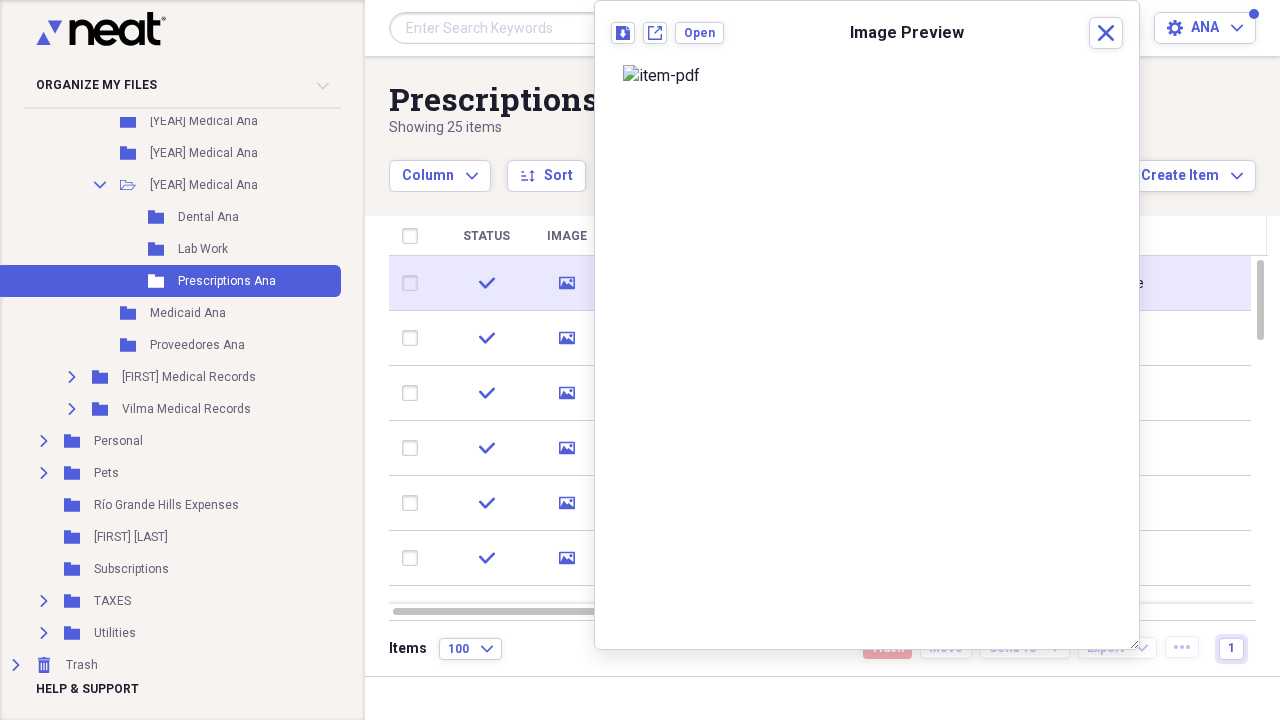 click on "check" at bounding box center [486, 283] 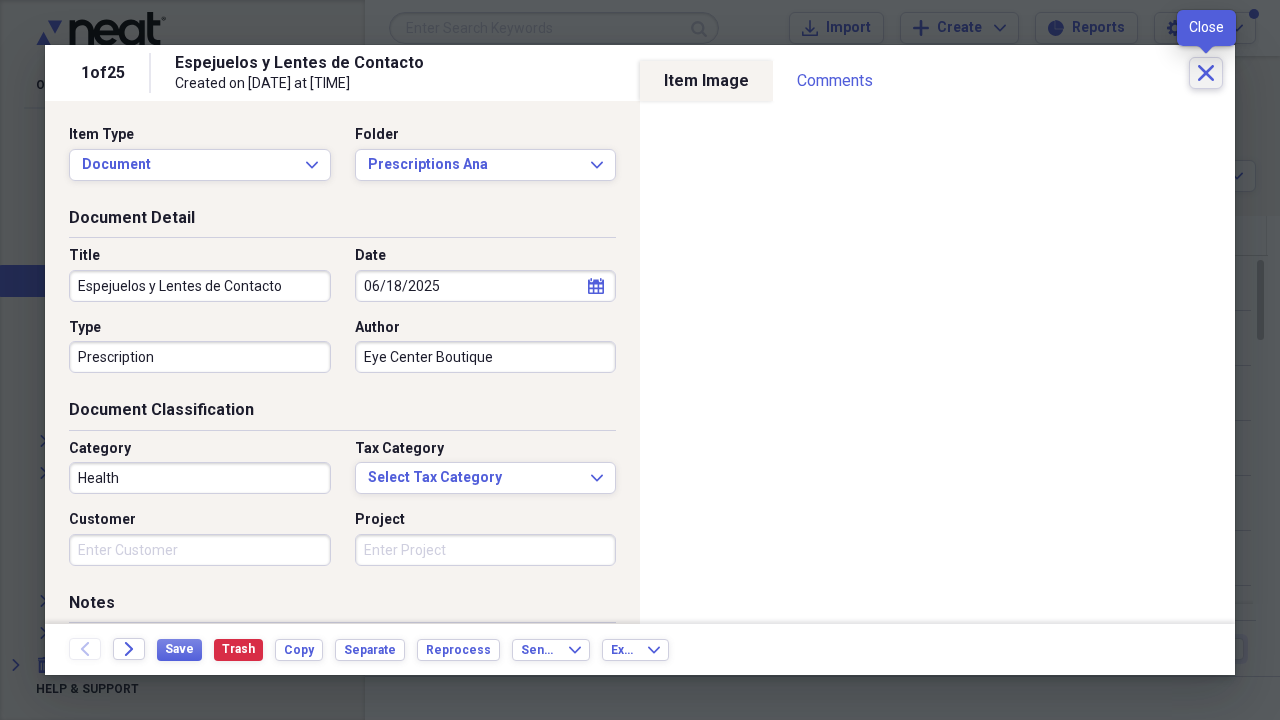 click on "Close" at bounding box center (1206, 73) 